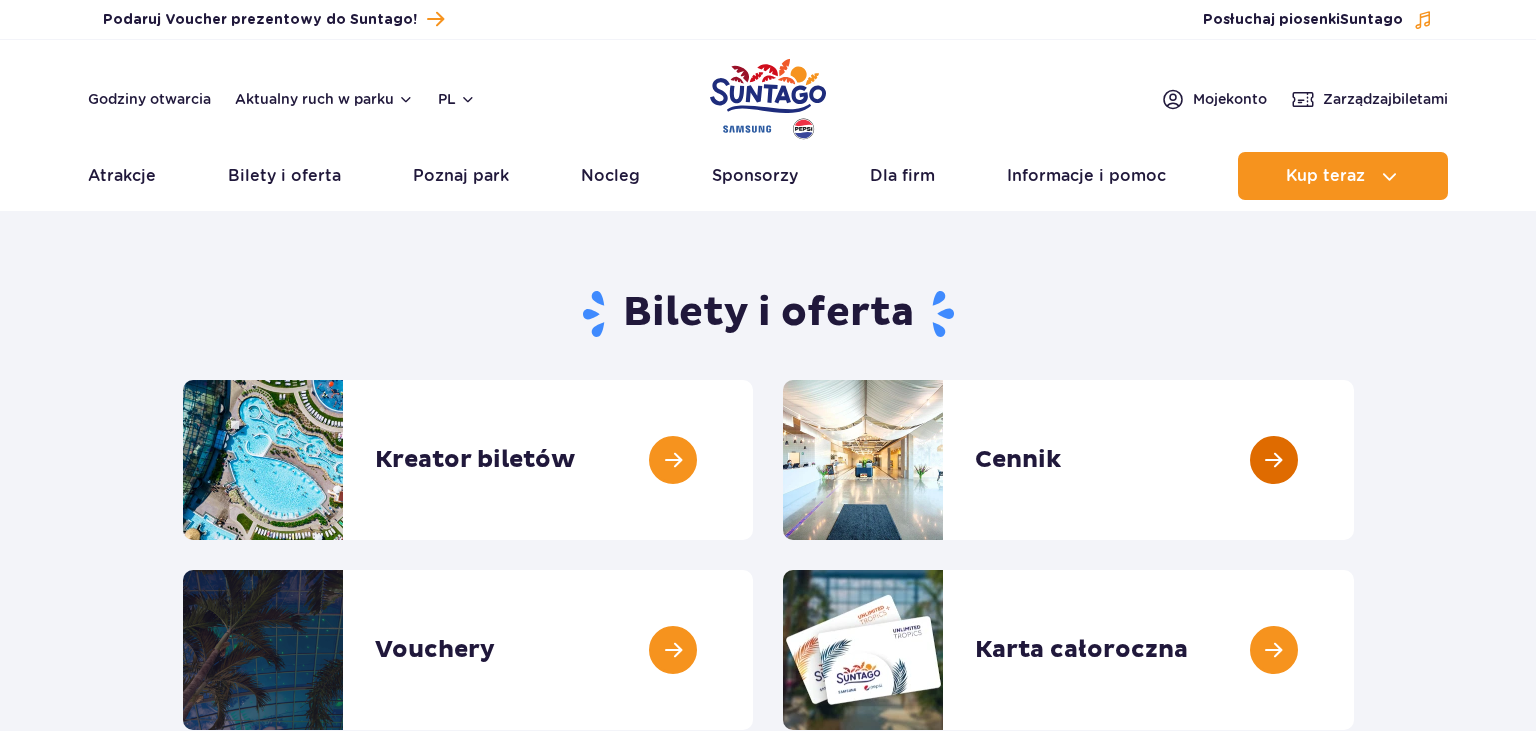scroll, scrollTop: 0, scrollLeft: 0, axis: both 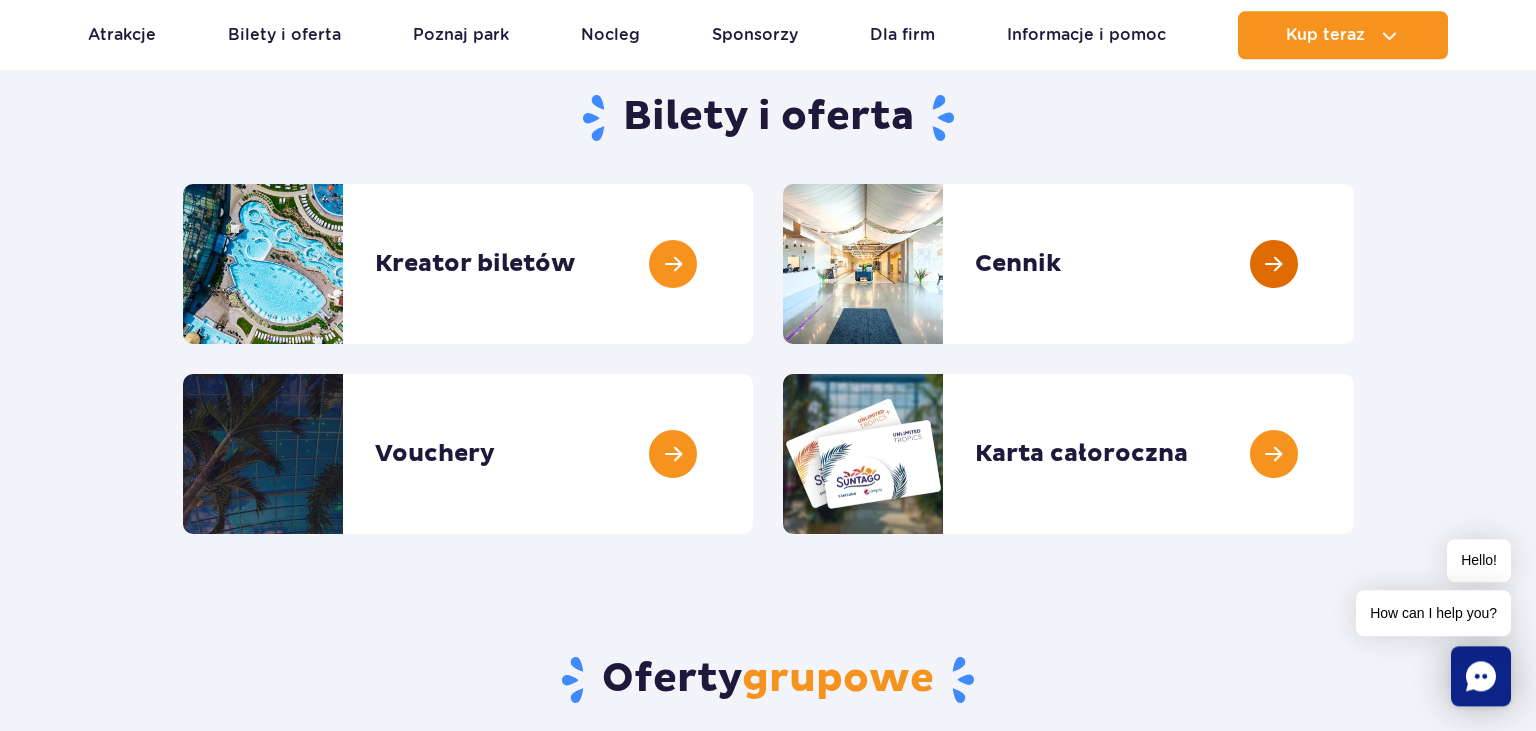 click at bounding box center (1354, 264) 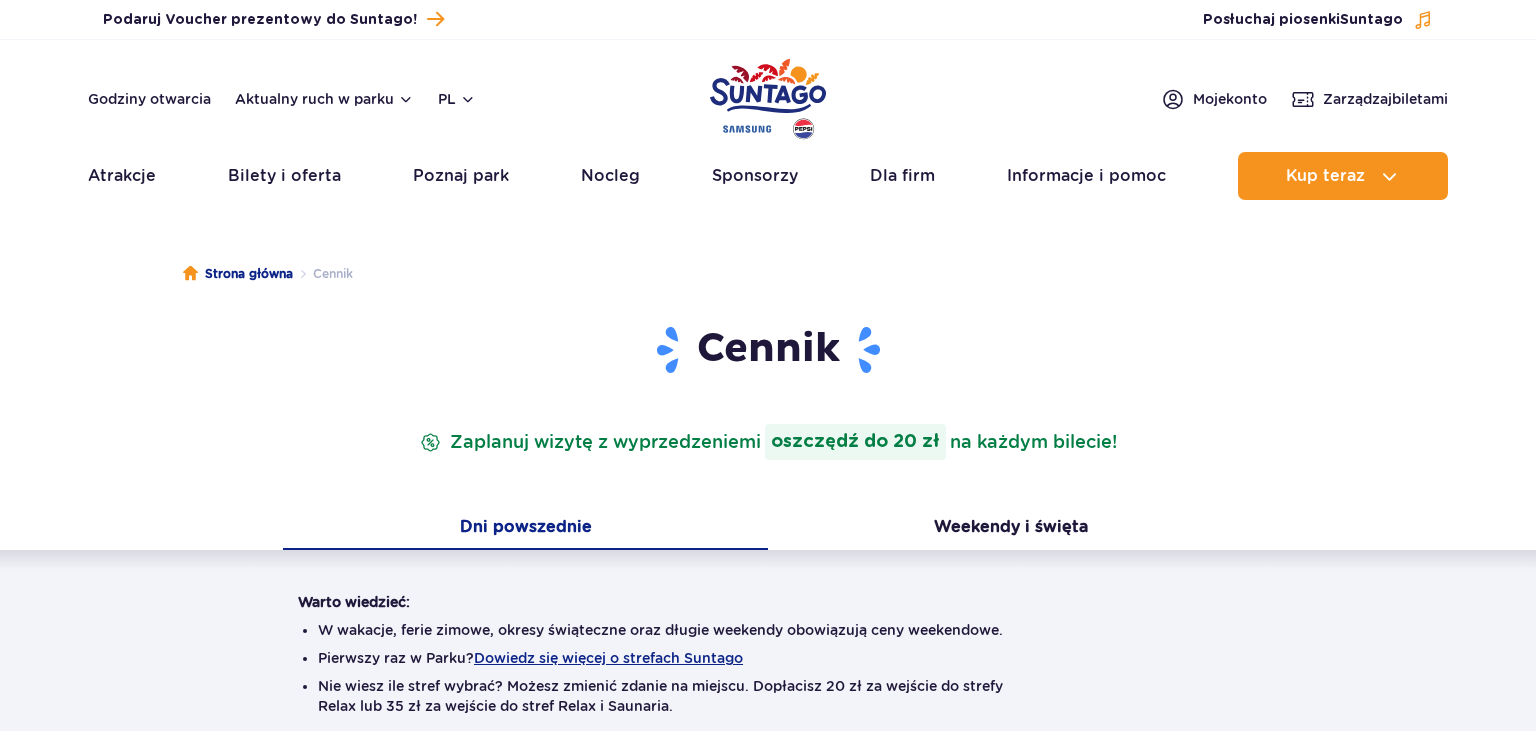 scroll, scrollTop: 0, scrollLeft: 0, axis: both 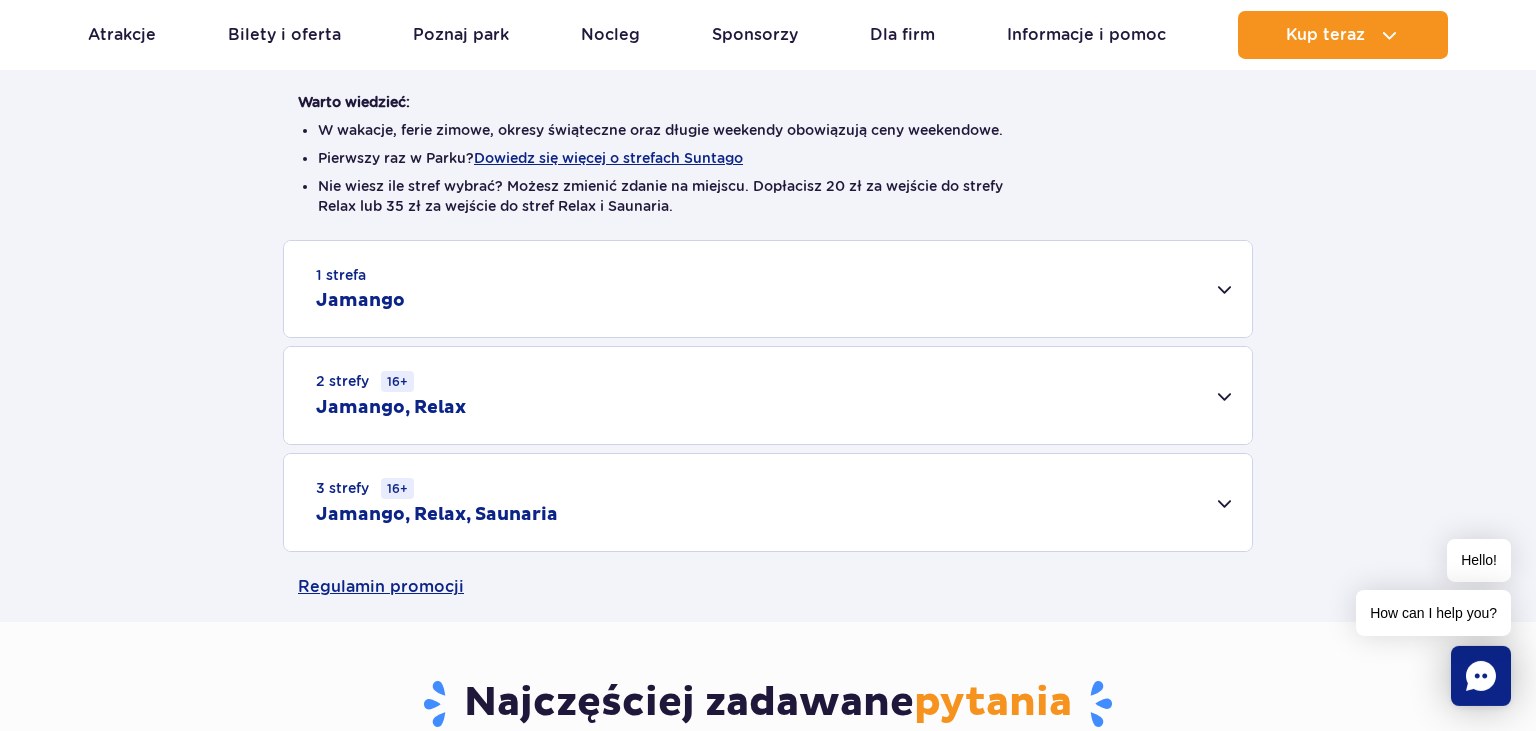 click on "2 strefy  16+
Jamango, Relax" at bounding box center [768, 395] 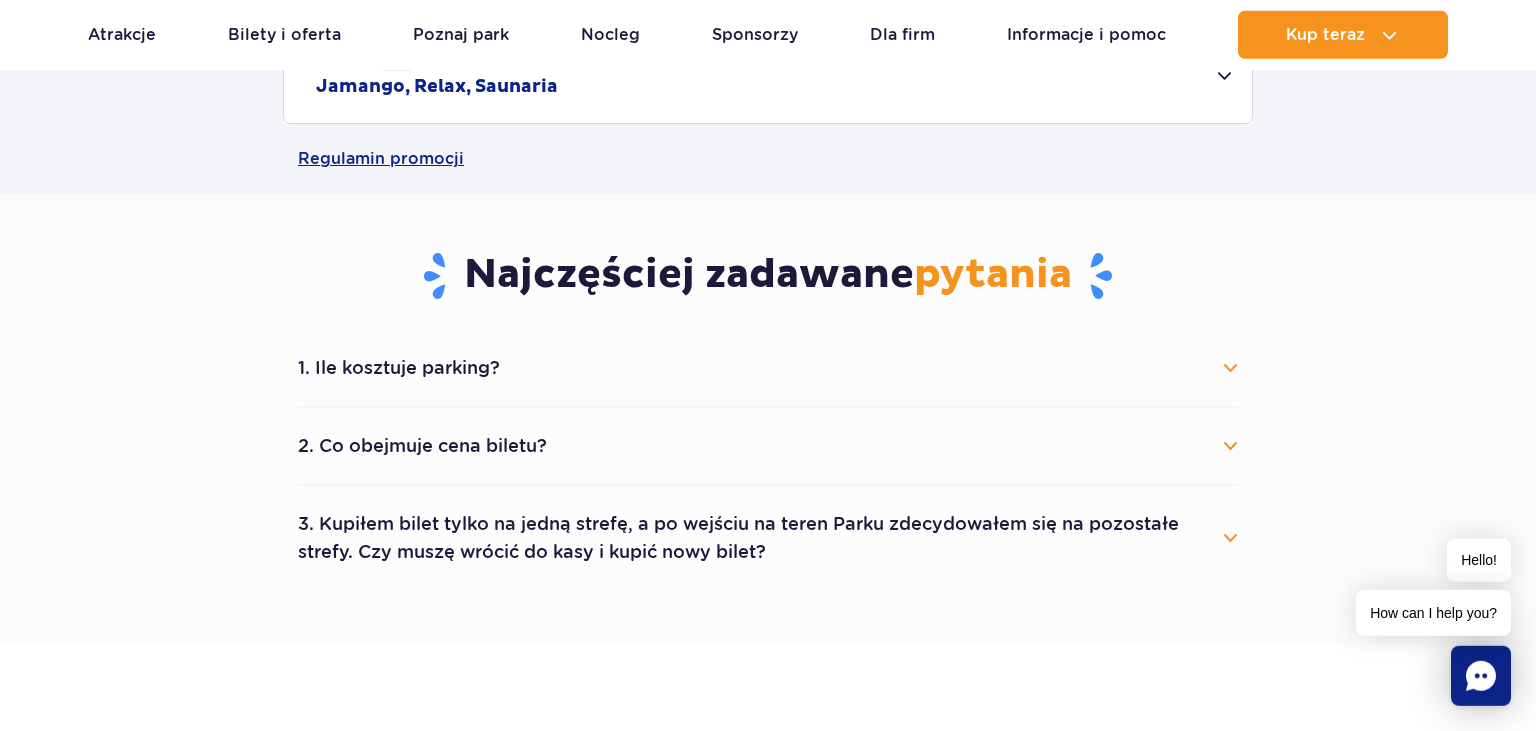 scroll, scrollTop: 1252, scrollLeft: 0, axis: vertical 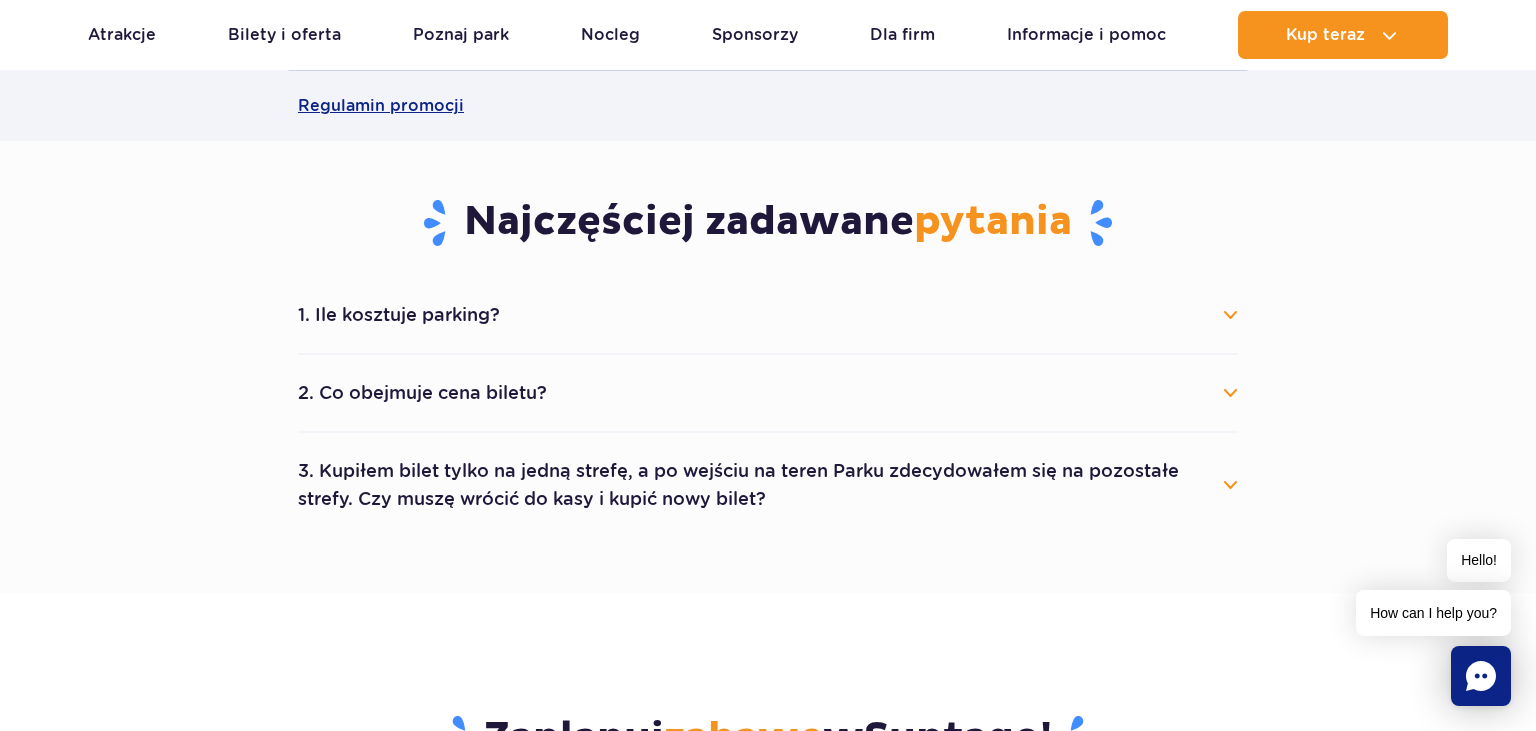 click on "1. Ile kosztuje parking?" at bounding box center [768, 315] 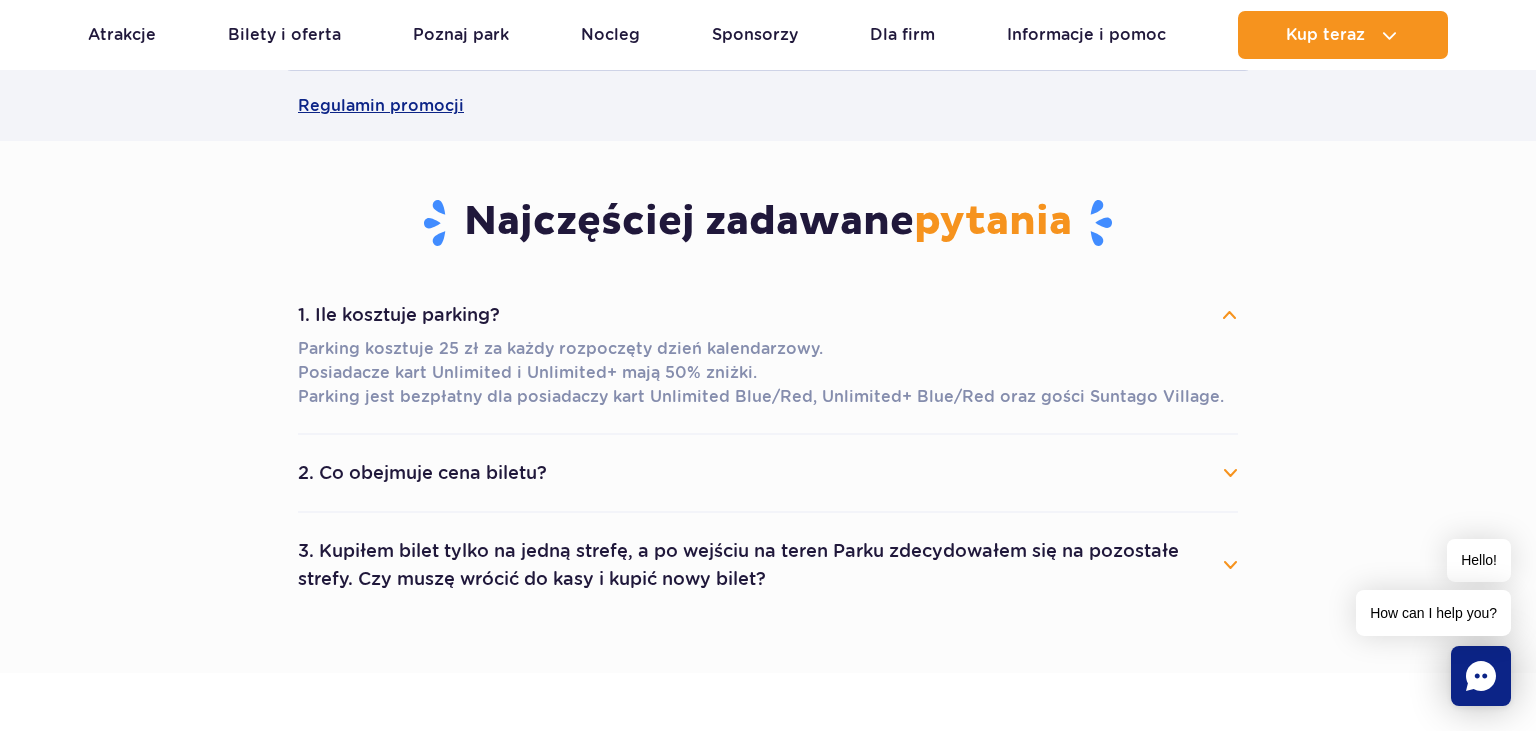 click on "1. Ile kosztuje parking?" at bounding box center (768, 315) 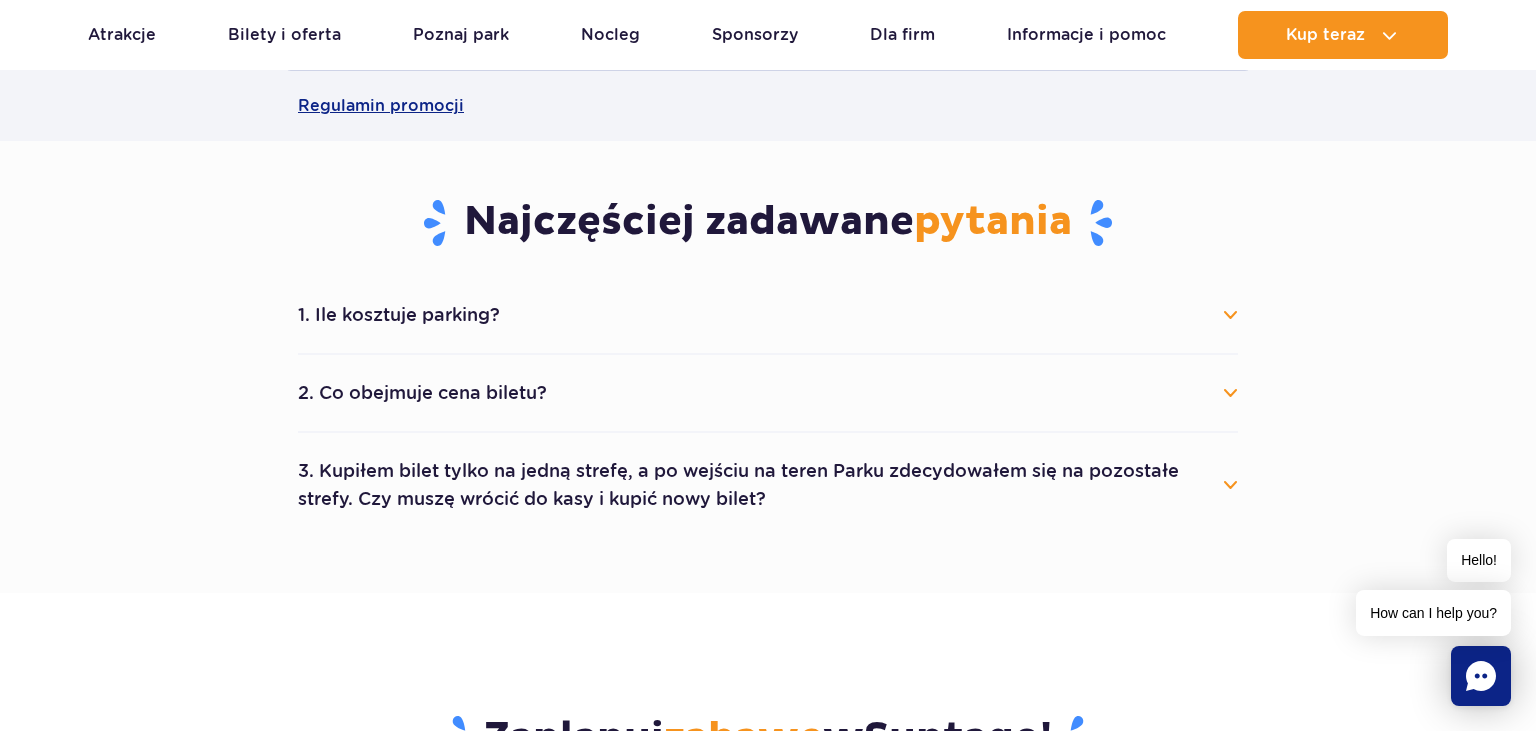 click on "1. Ile kosztuje parking?
Parking kosztuje 25 zł za każdy rozpoczęty dzień kalendarzowy.  Posiadacze kart Unlimited i Unlimited+ mają 50% zniżki.  Parking jest bezpłatny dla posiadaczy kart Unlimited Blue/Red, Unlimited+ Blue/Red oraz gości Suntago Village.
2. Co obejmuje cena biletu?
Cena biletu obejmuje wejście do wybranych stref parku (Jamango, Relax, Saunaria). Cena nie obejmuje zabiegów w Wellness & SPA, oraz produktów sprzedawanych w restauracjach i sklepach.
3. Kupiłem bilet tylko na jedną strefę, a po wejściu na teren Parku zdecydowałem się na pozostałe strefy. Czy muszę wrócić do kasy i kupić nowy bilet?" at bounding box center (768, 407) 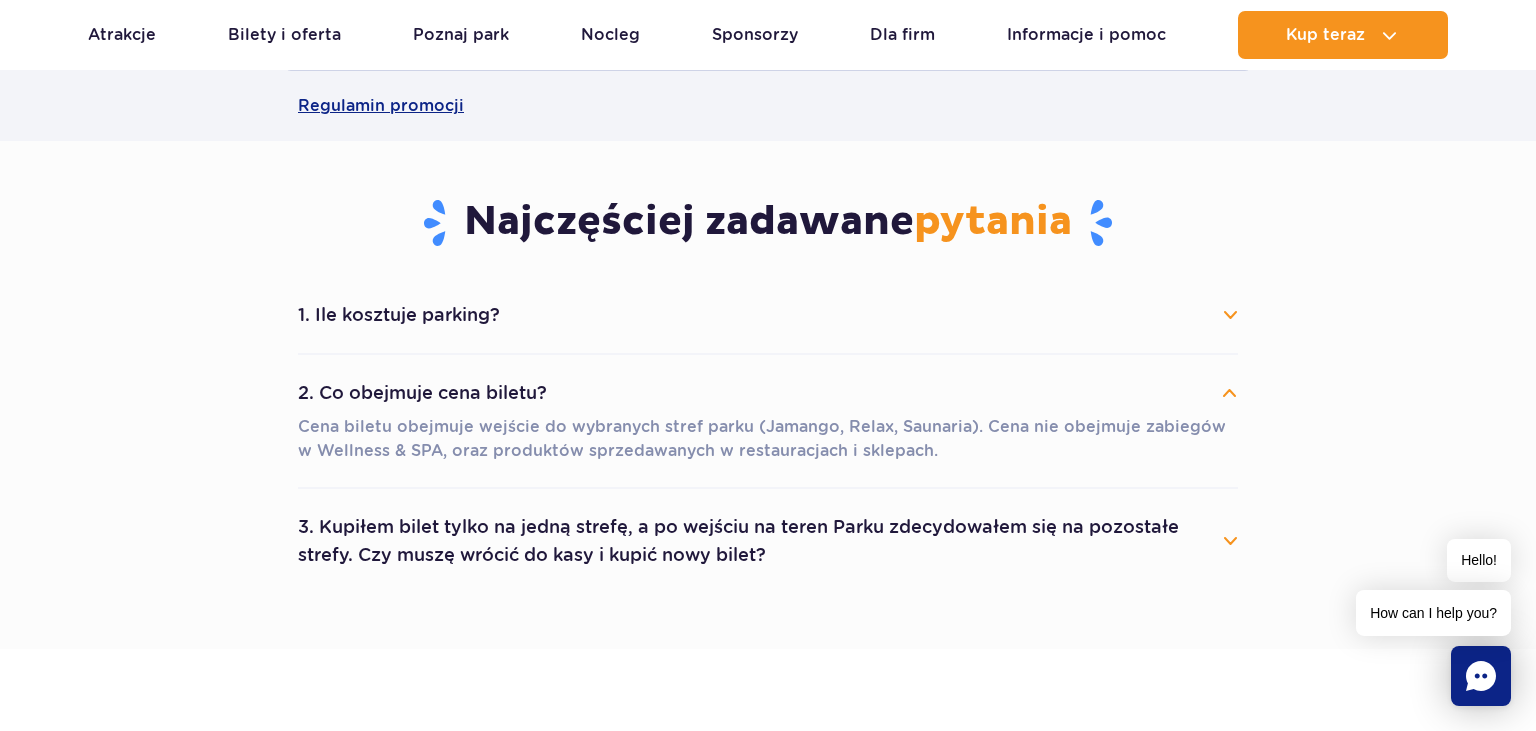click on "2. Co obejmuje cena biletu?" at bounding box center [768, 393] 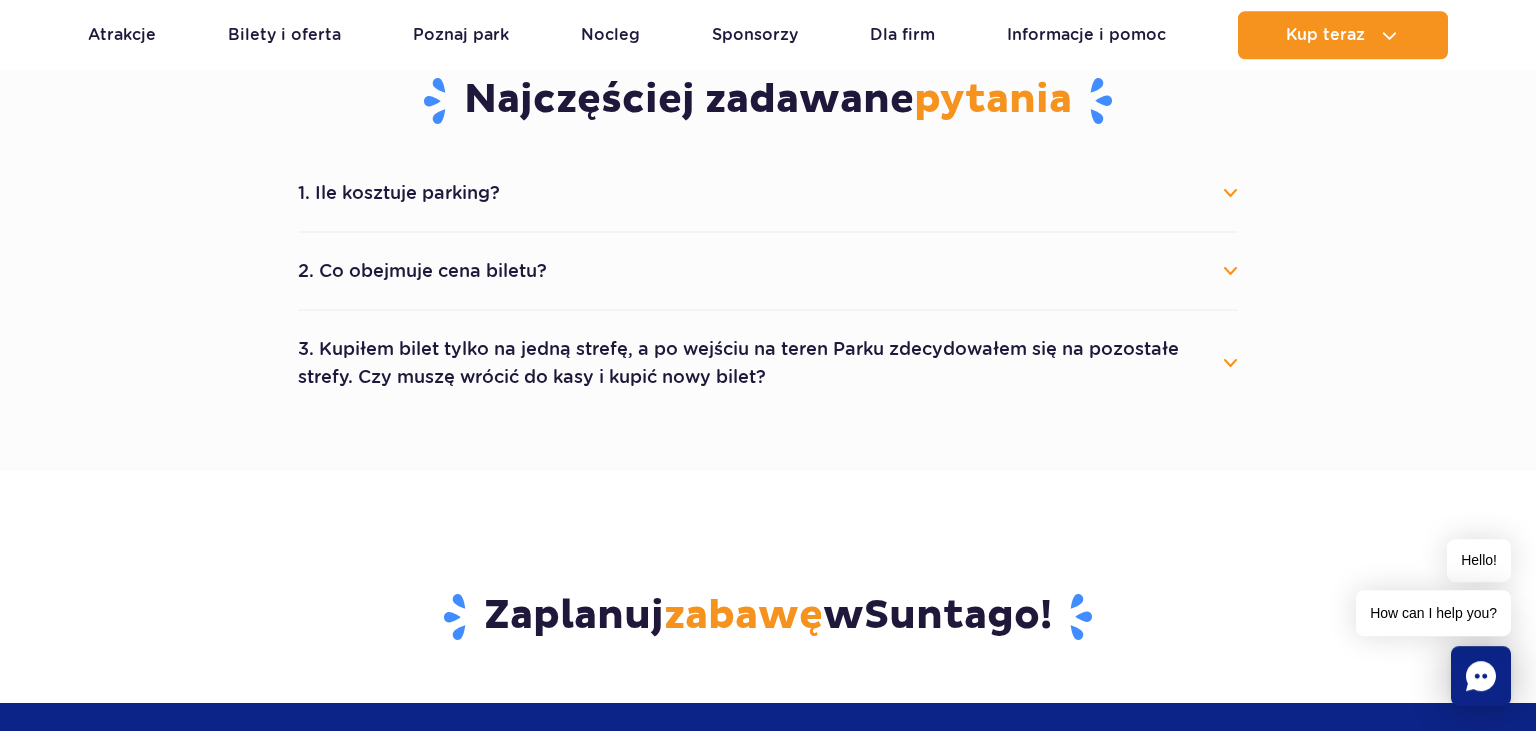 scroll, scrollTop: 1403, scrollLeft: 0, axis: vertical 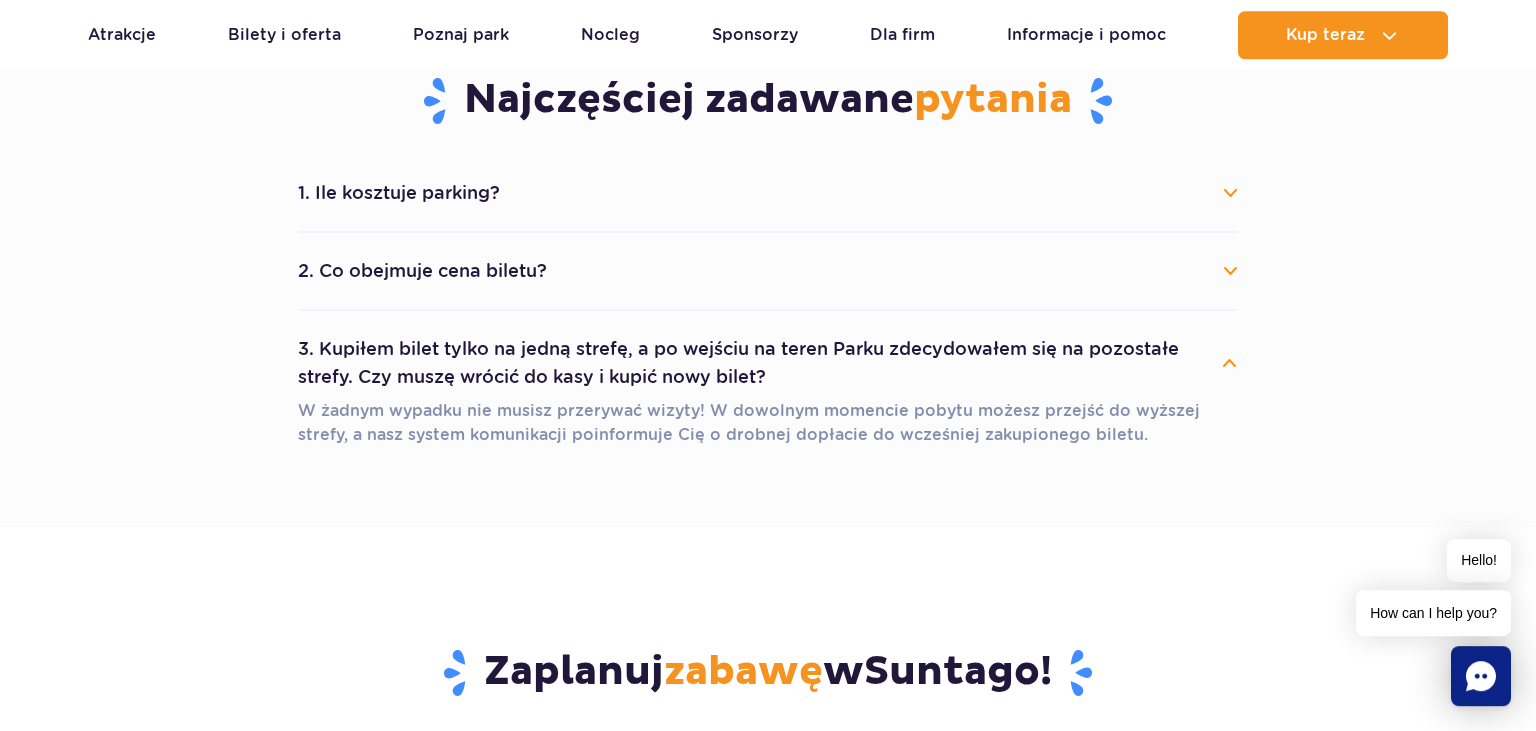 click on "3. Kupiłem bilet tylko na jedną strefę, a po wejściu na teren Parku zdecydowałem się na pozostałe strefy. Czy muszę wrócić do kasy i kupić nowy bilet?" at bounding box center (768, 363) 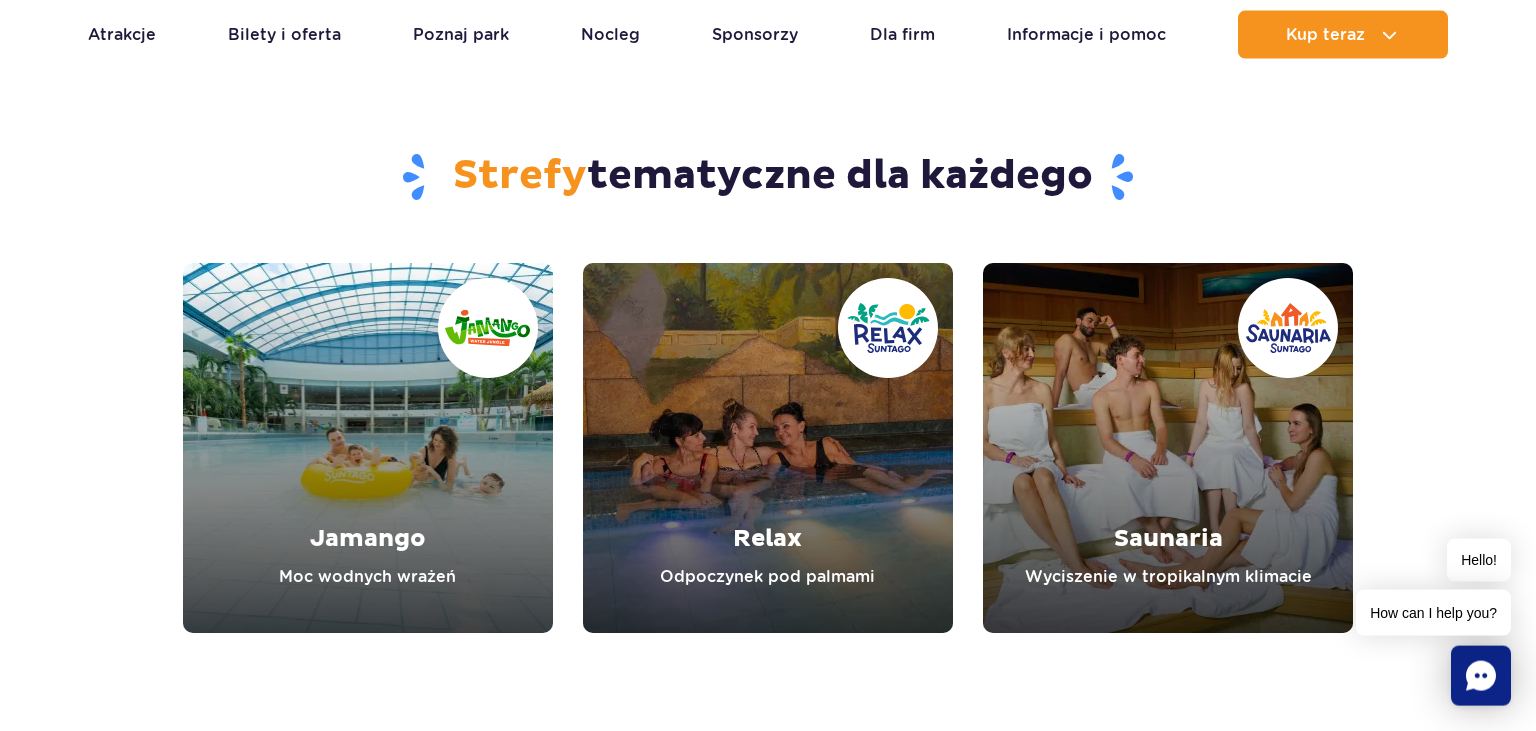 scroll, scrollTop: 2544, scrollLeft: 0, axis: vertical 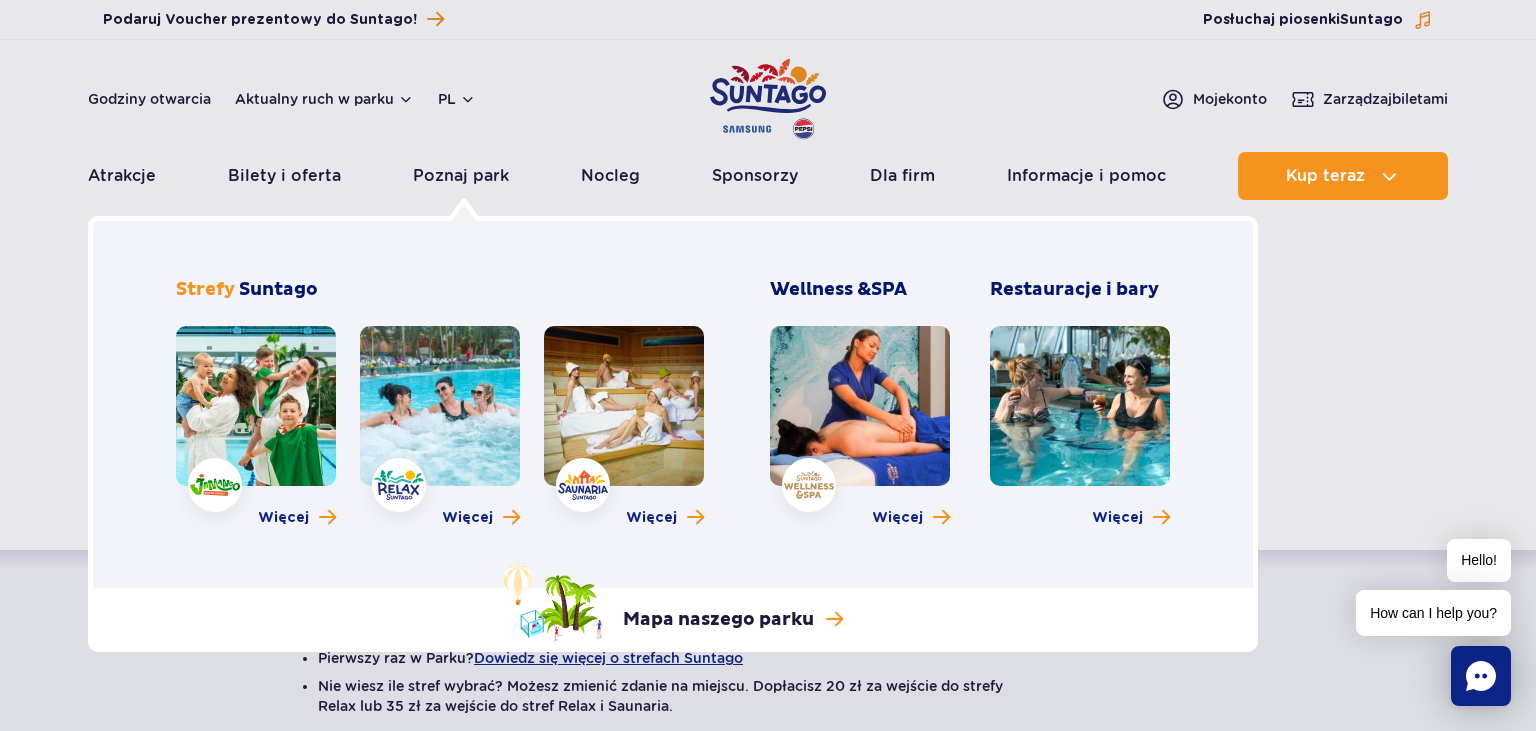 click at bounding box center (440, 406) 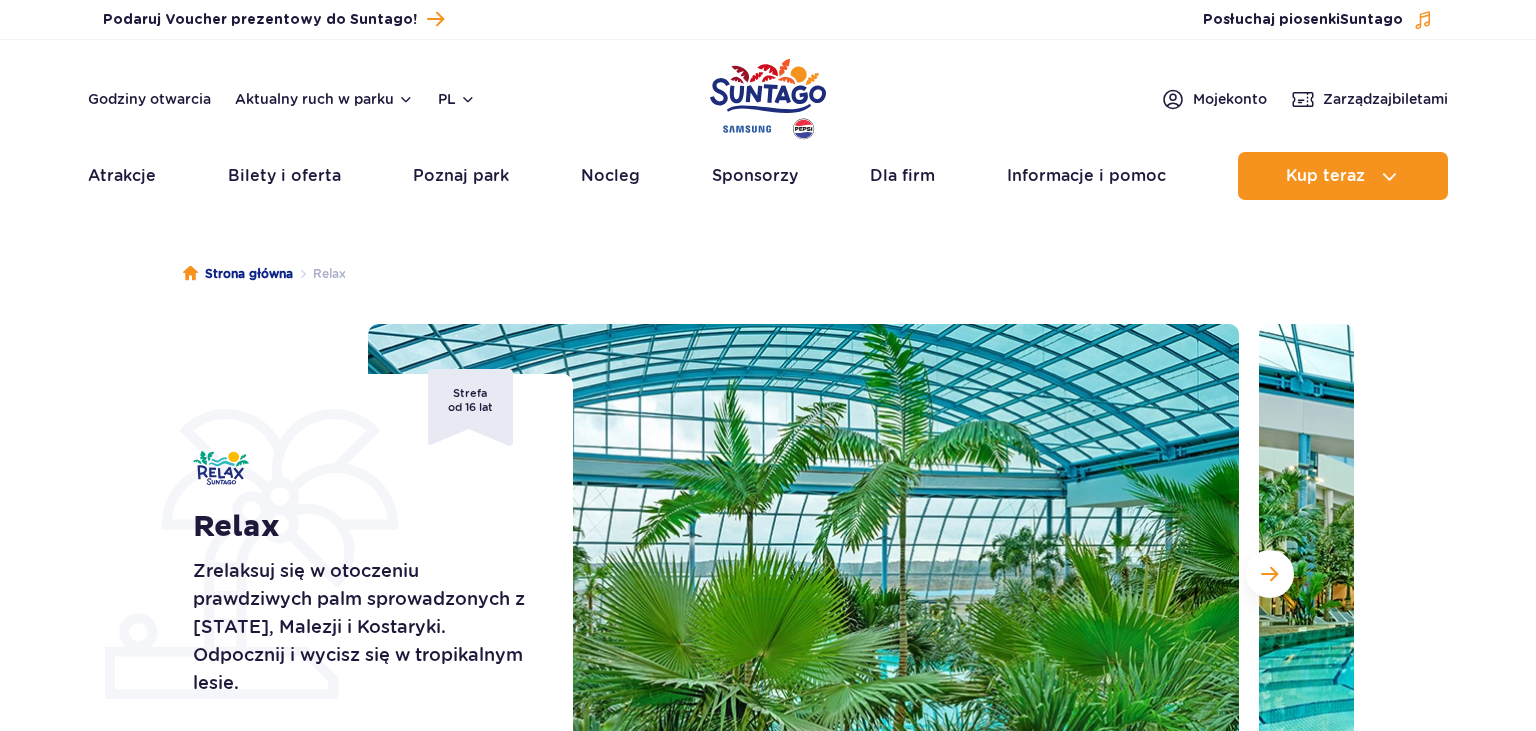 scroll, scrollTop: 0, scrollLeft: 0, axis: both 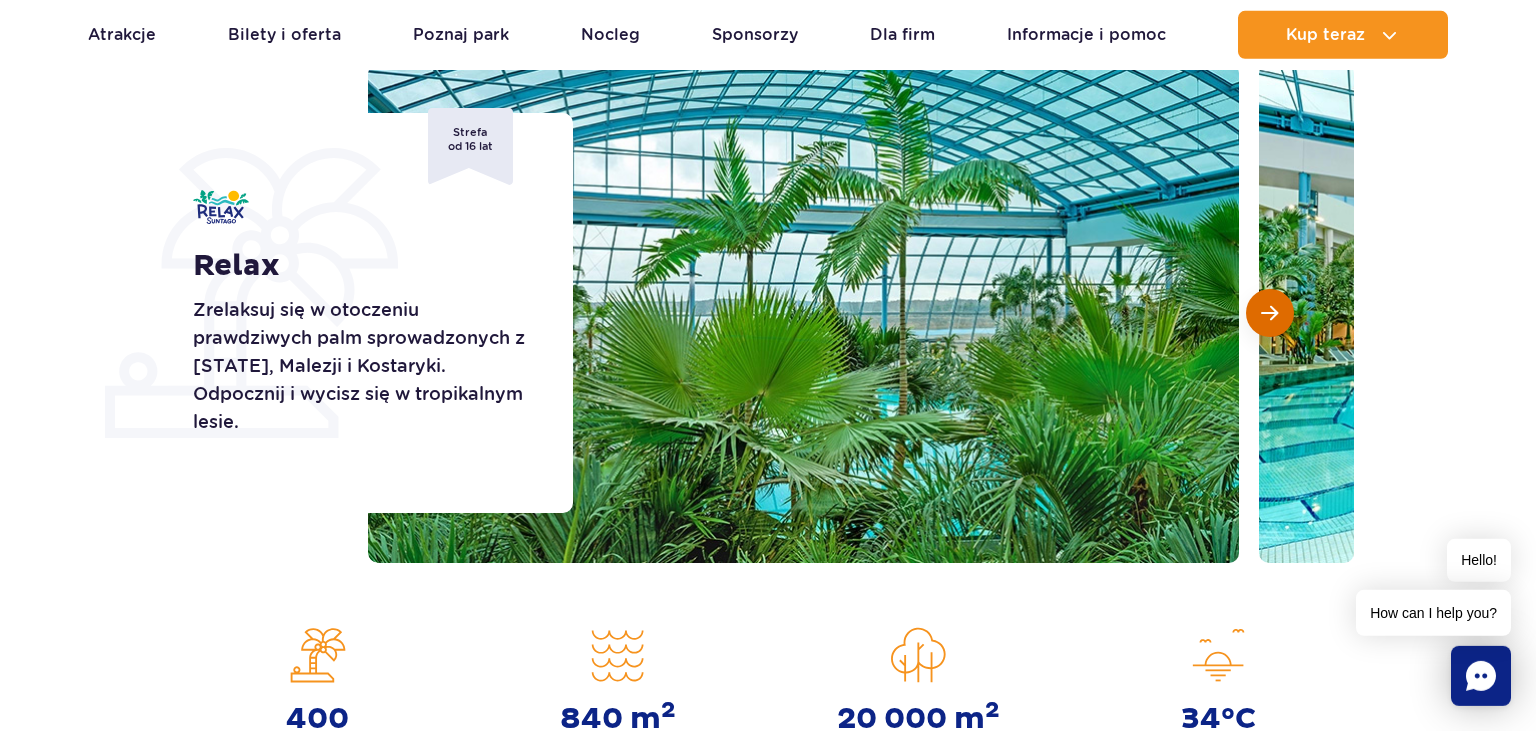 click at bounding box center (1270, 313) 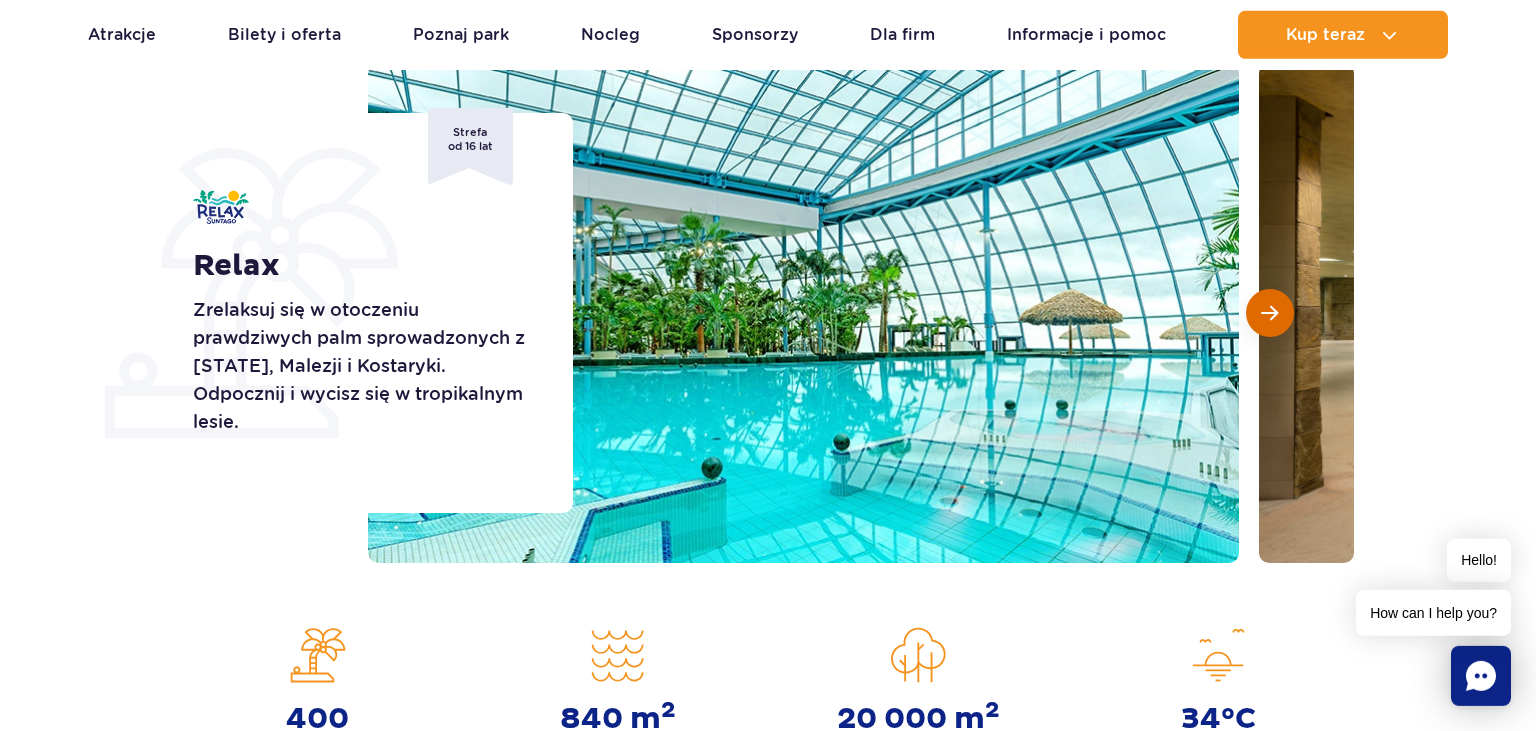 click at bounding box center [1270, 313] 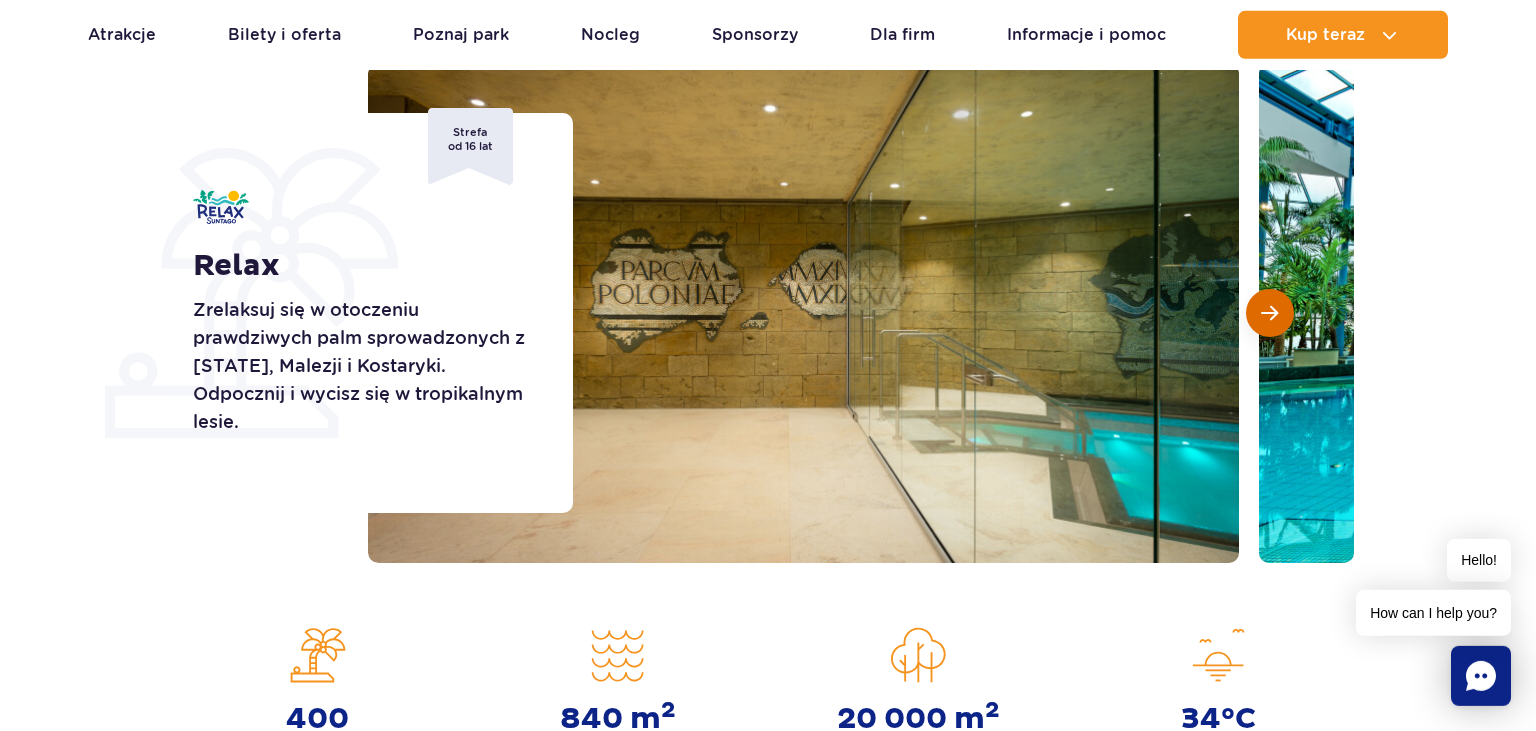 click at bounding box center (1270, 313) 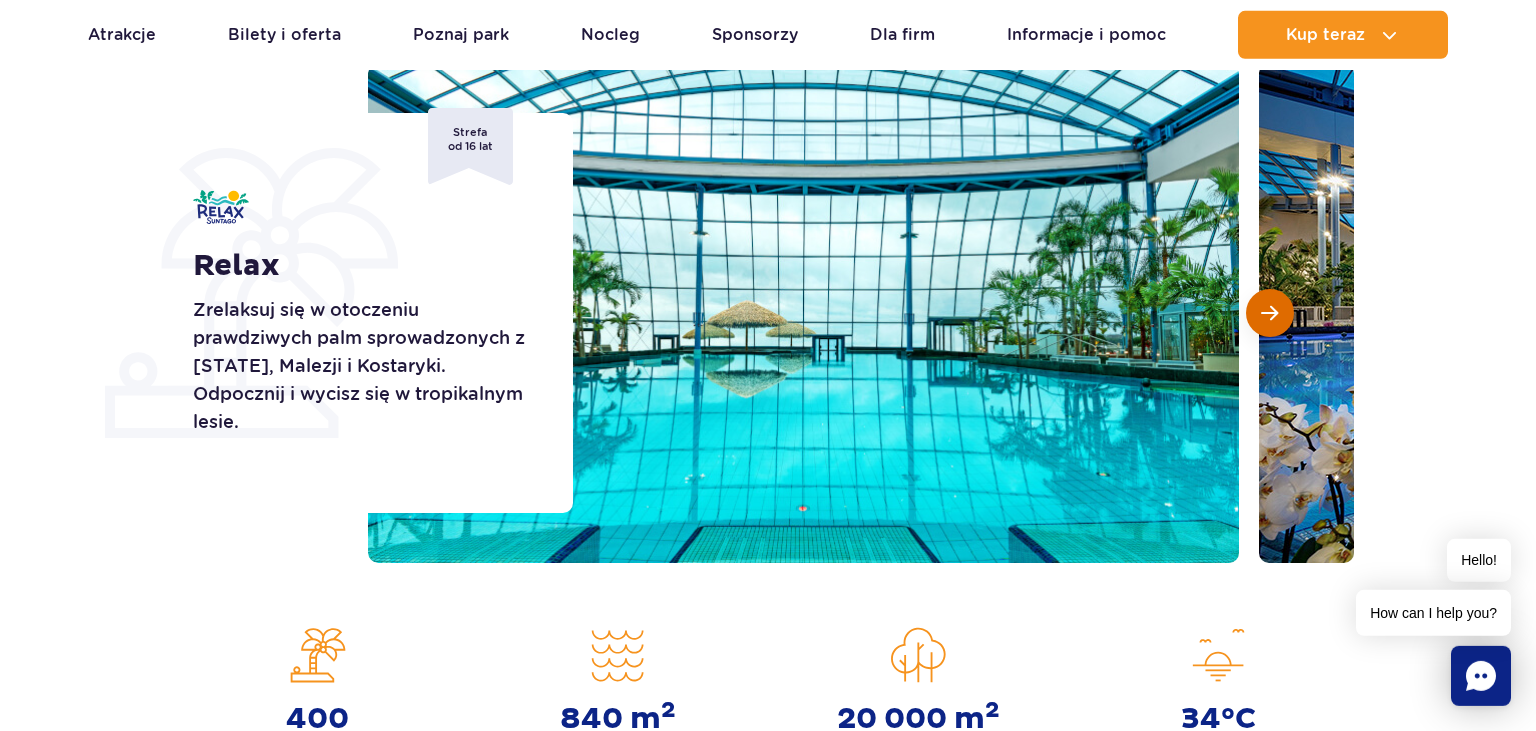click at bounding box center [1270, 313] 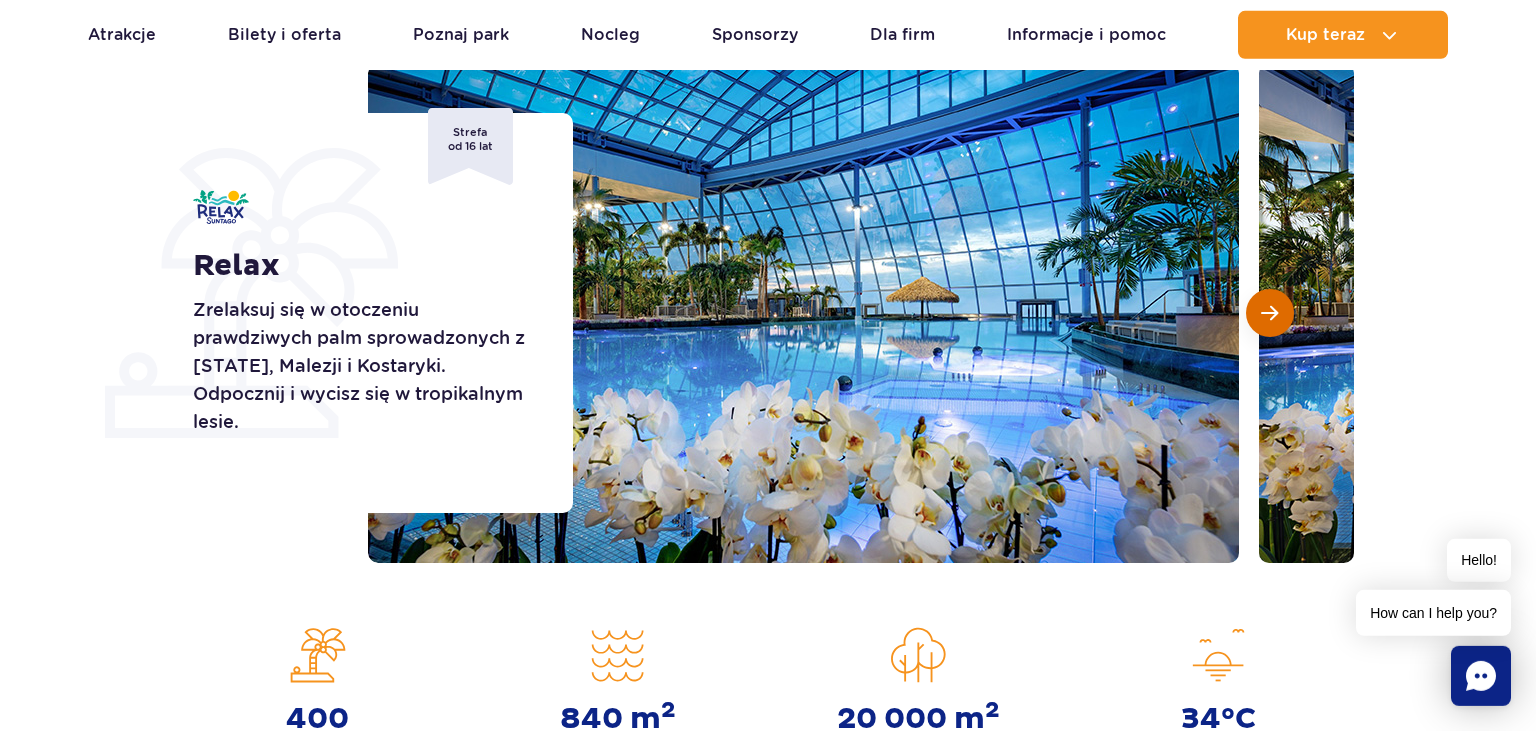 click at bounding box center [1270, 313] 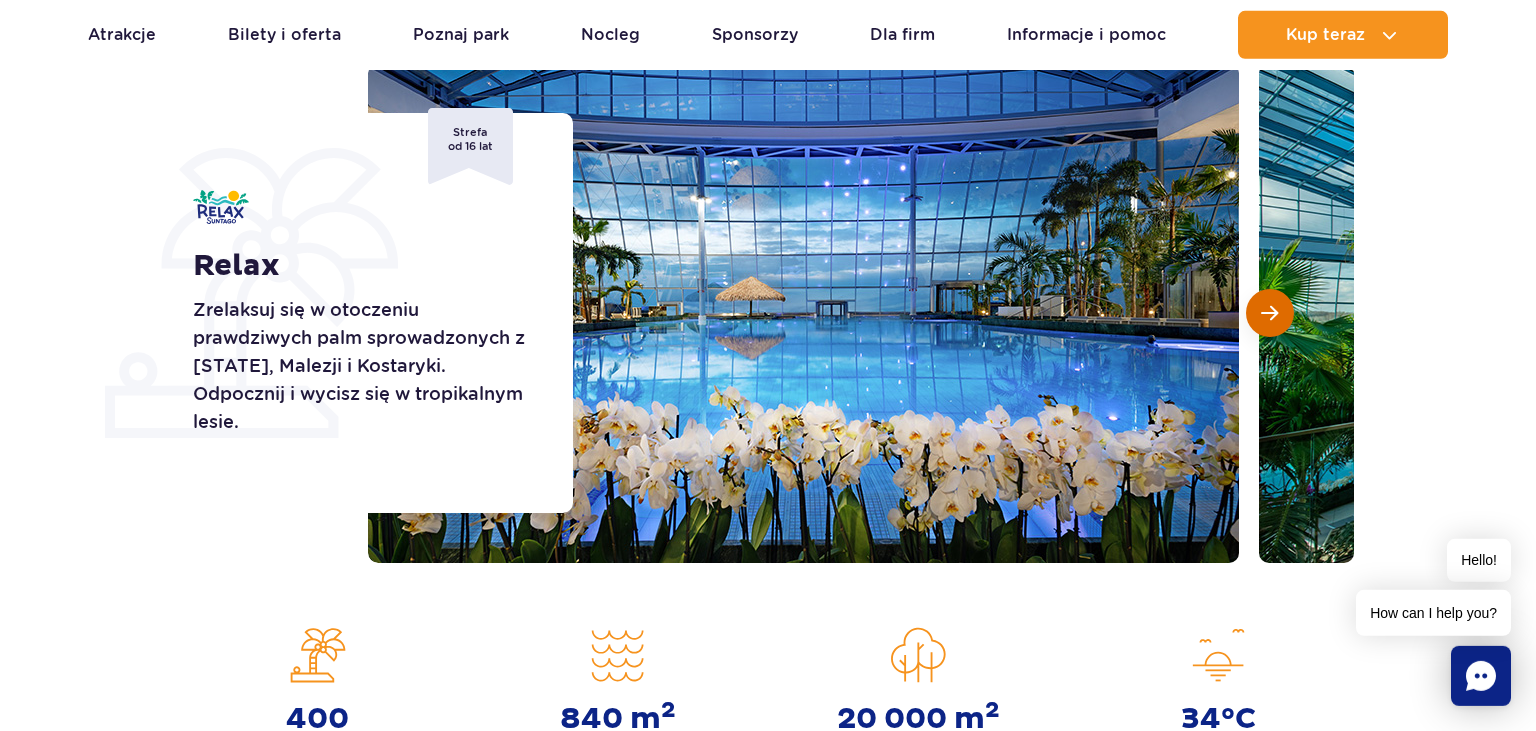 click at bounding box center (1270, 313) 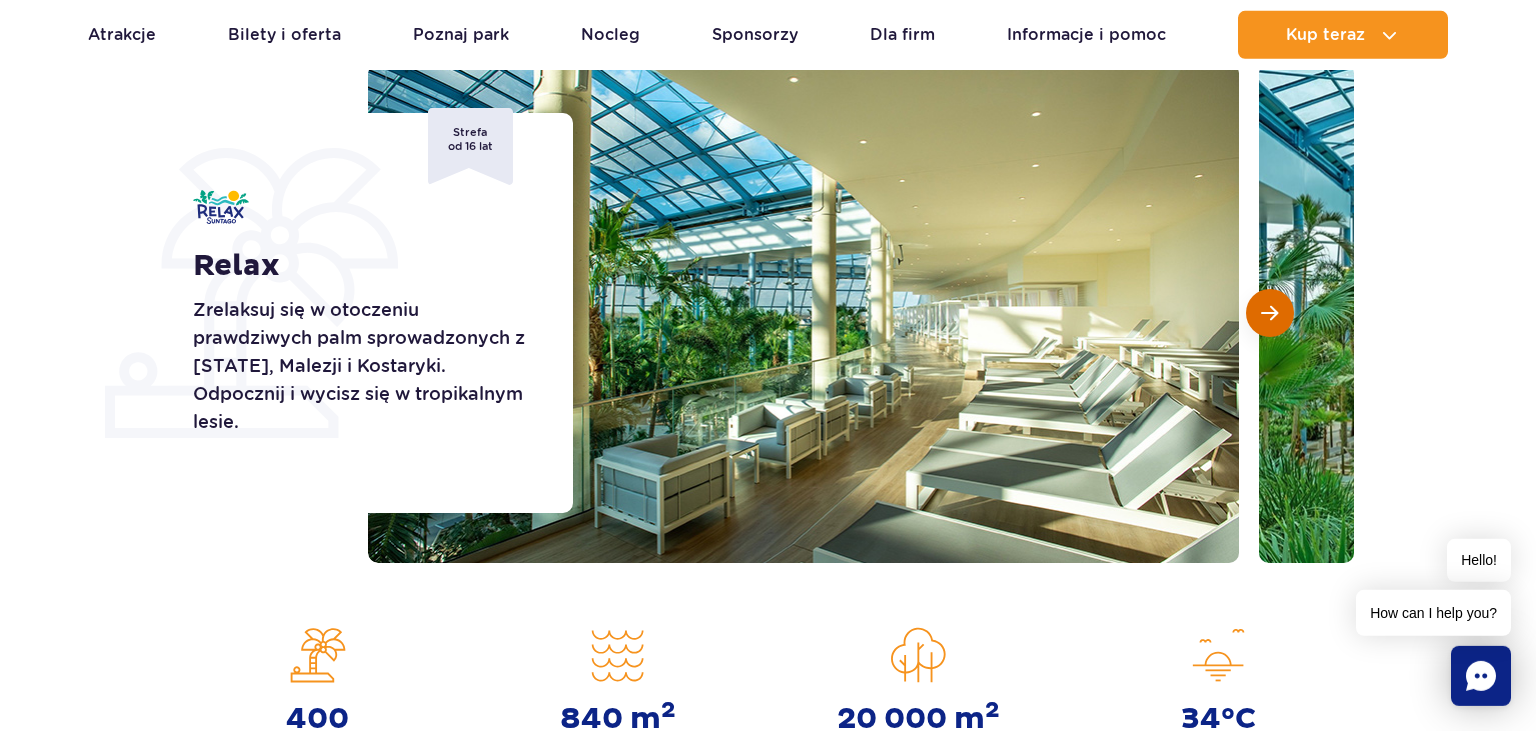 click at bounding box center (1270, 313) 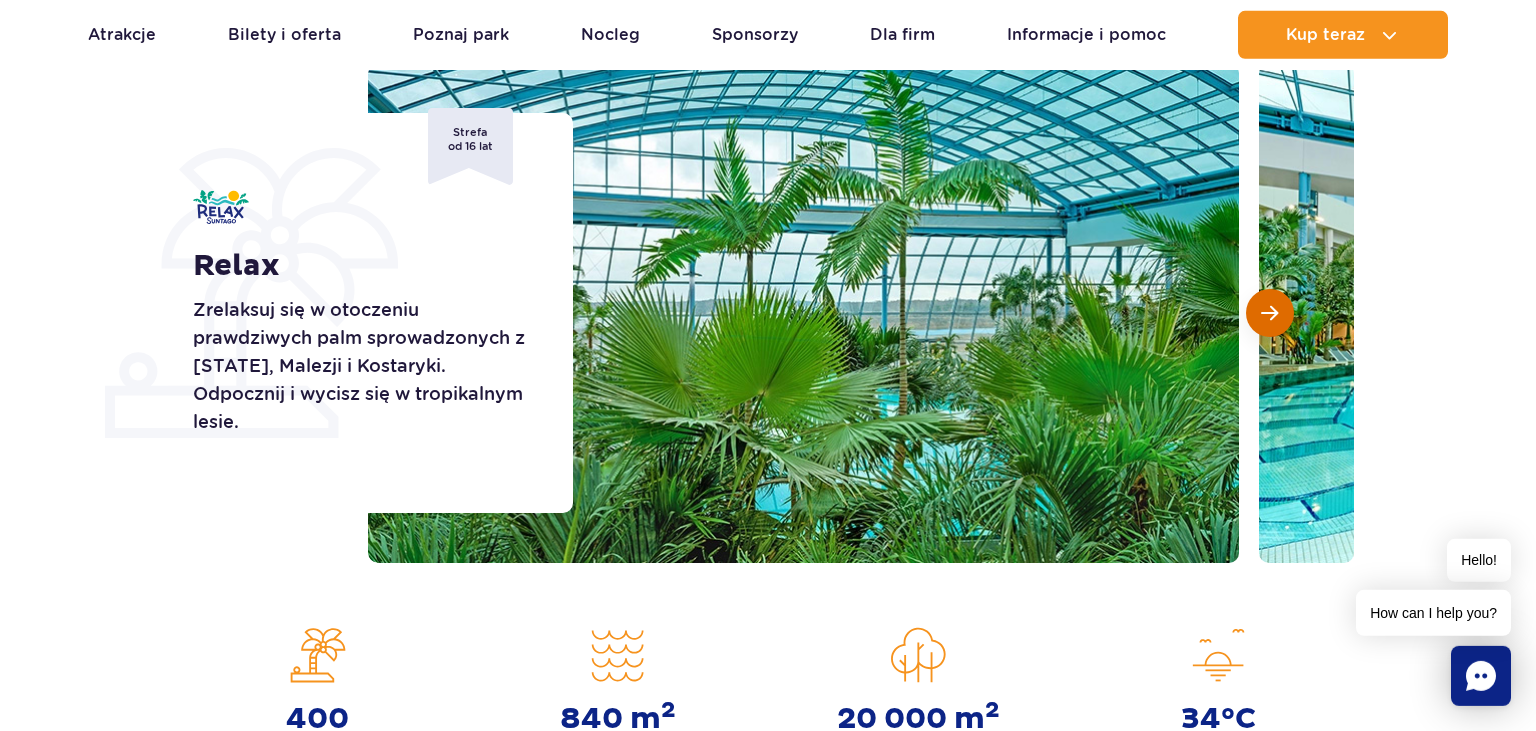 click at bounding box center [1270, 313] 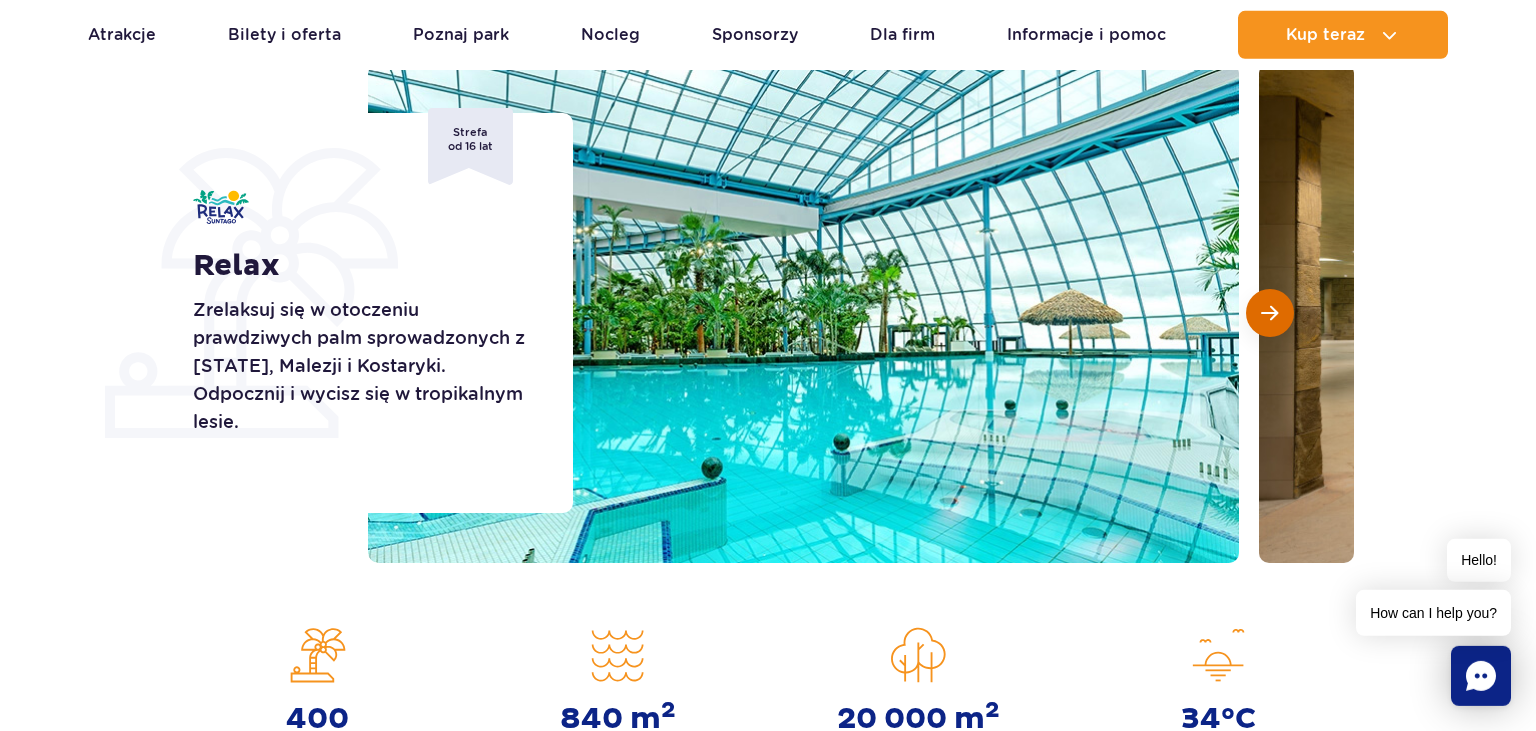 click at bounding box center [1270, 313] 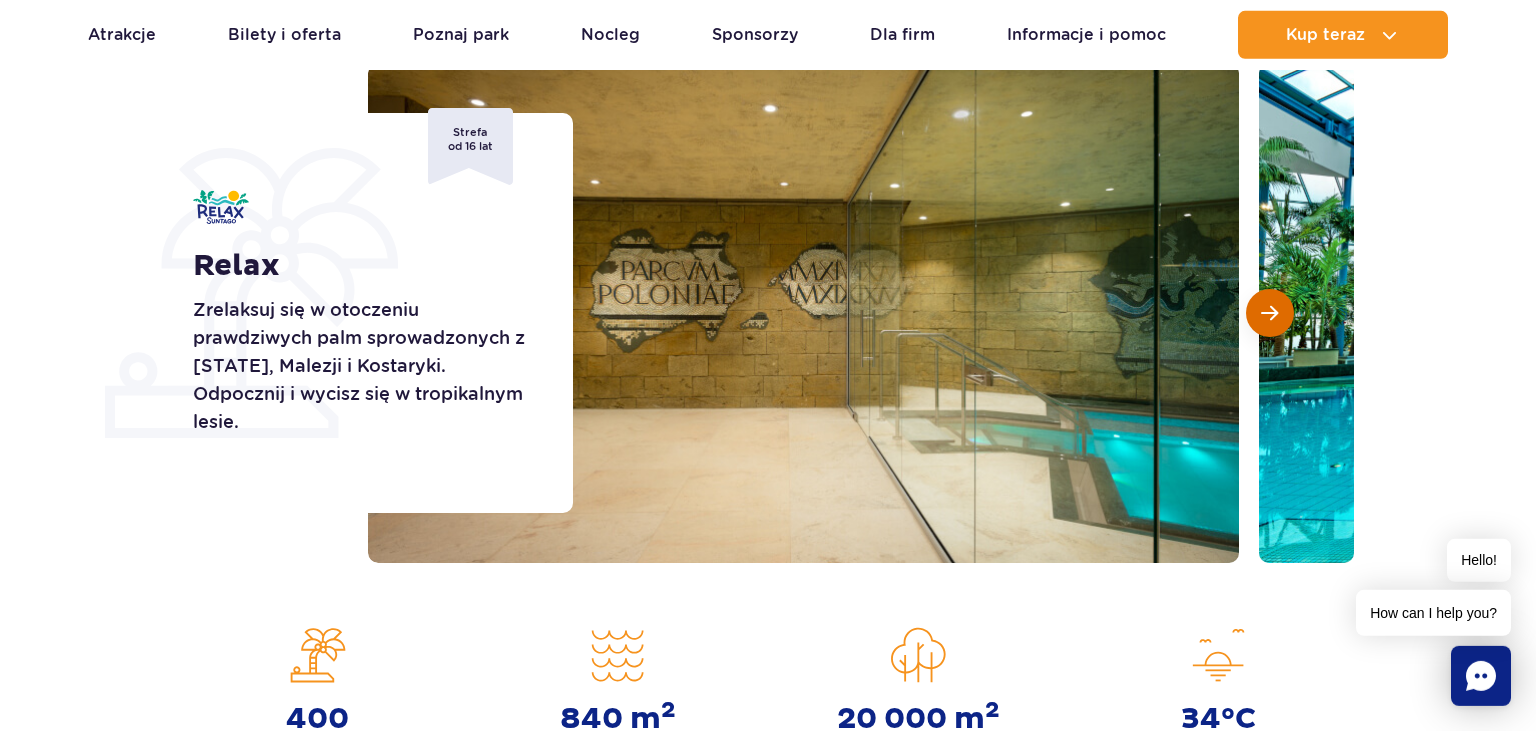 click at bounding box center (1270, 313) 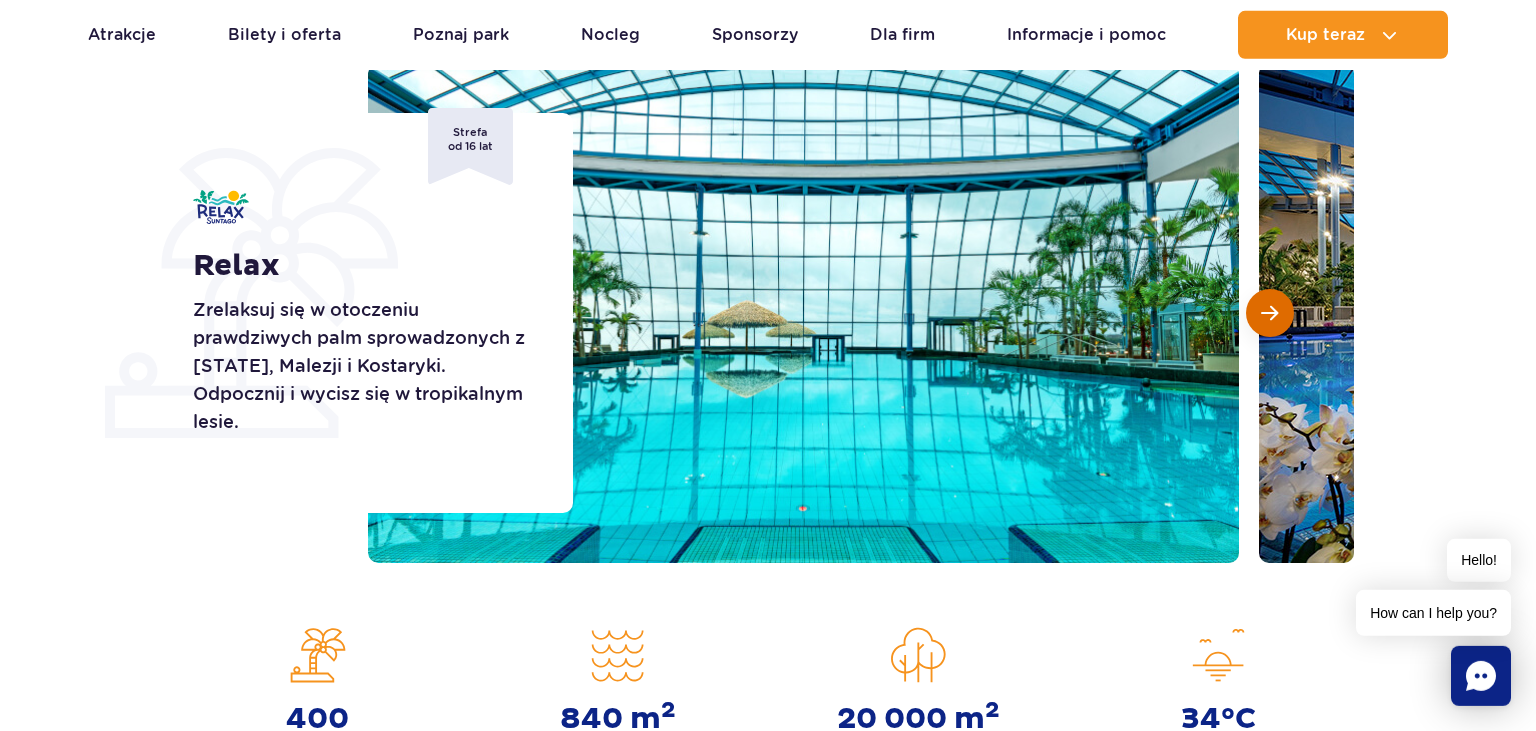 click at bounding box center (1270, 313) 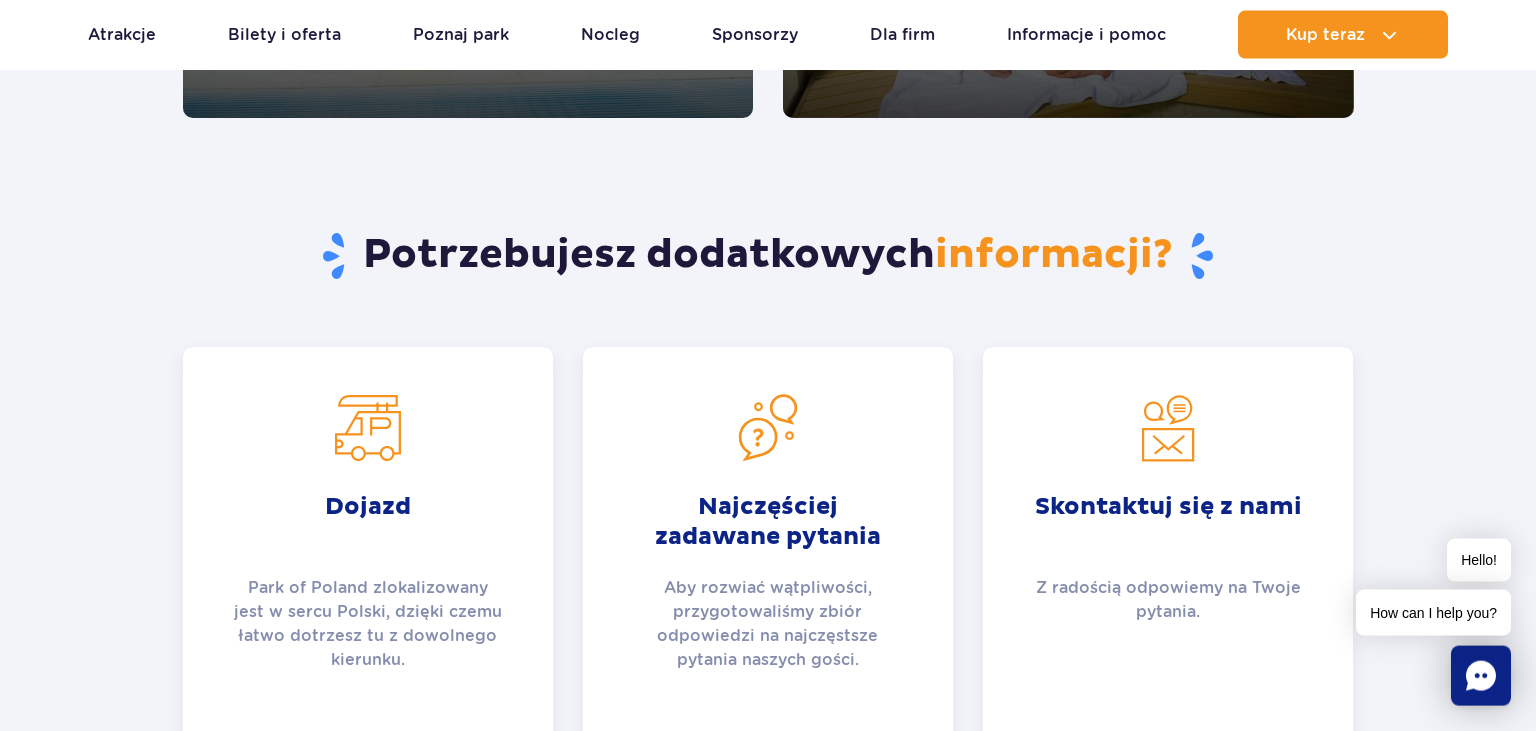 scroll, scrollTop: 3488, scrollLeft: 0, axis: vertical 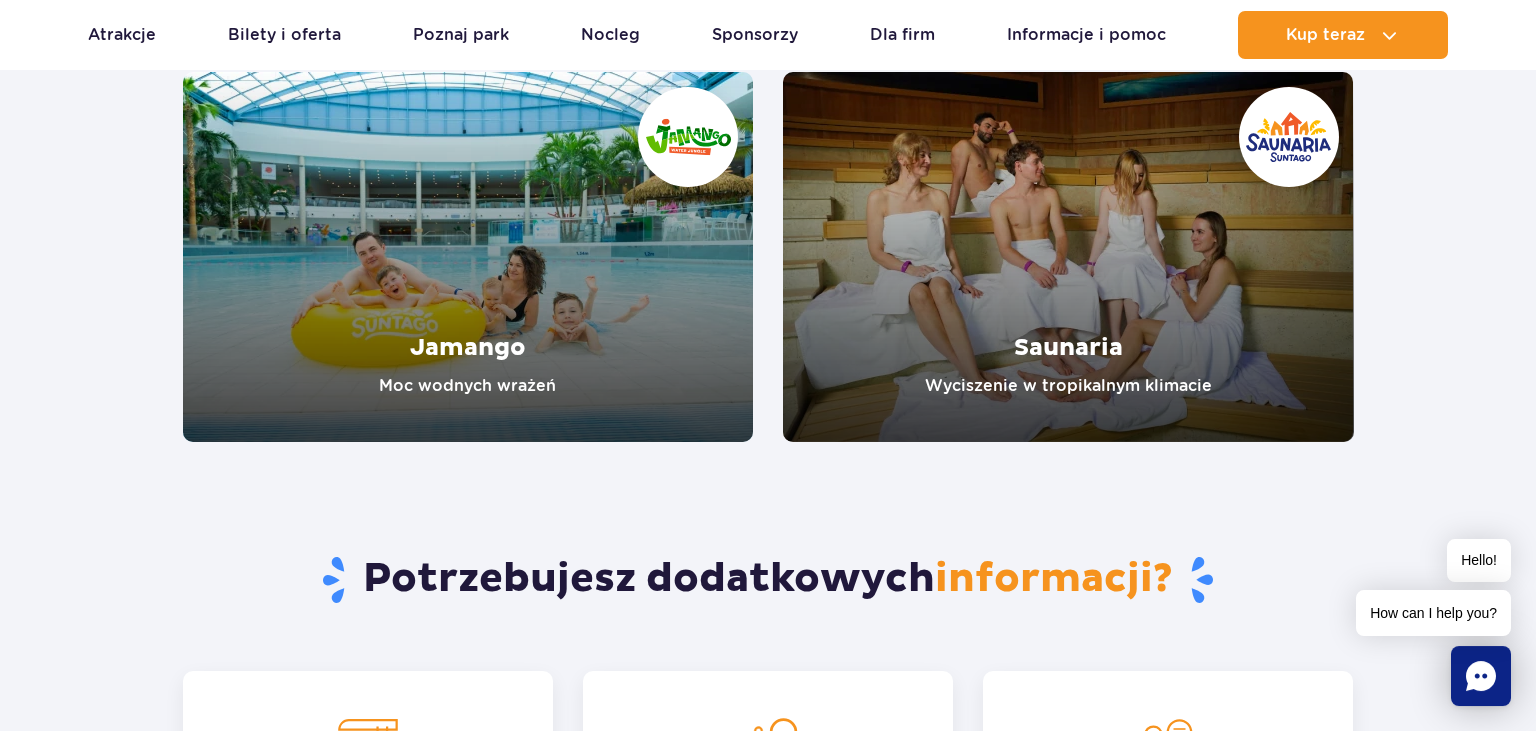 click at bounding box center (468, 257) 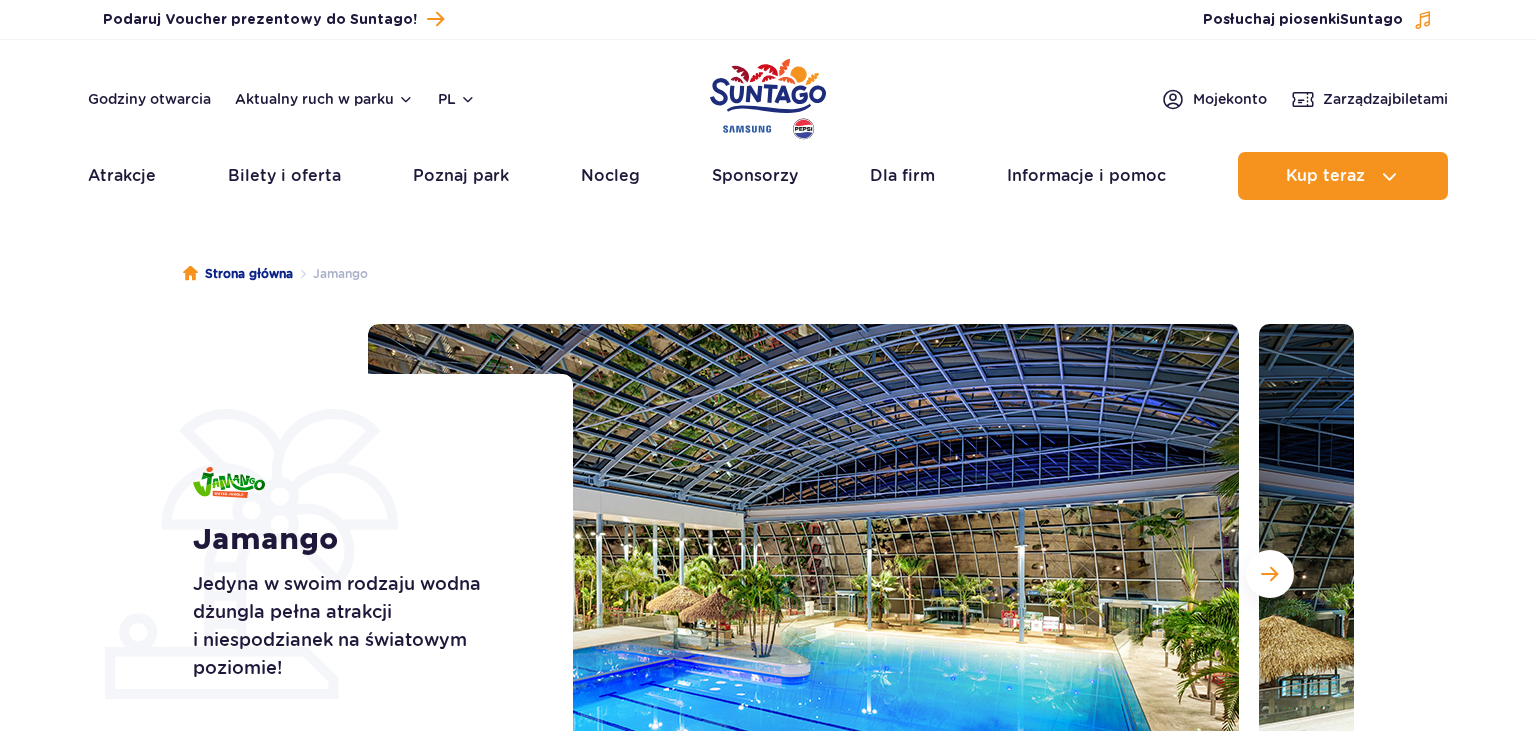 scroll, scrollTop: 0, scrollLeft: 0, axis: both 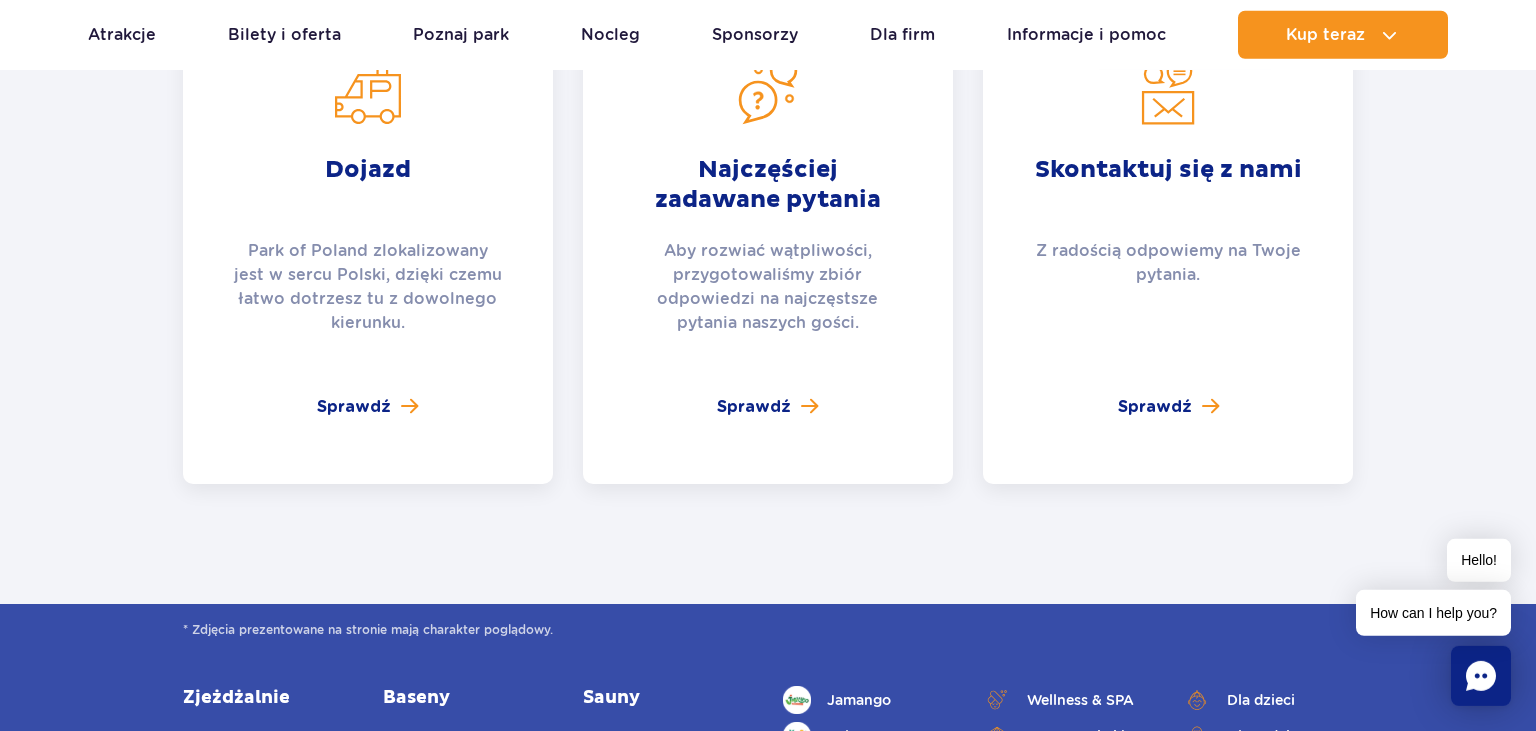click on "Najczęściej zadawane pytania
Aby rozwiać wątpliwości, przygotowaliśmy zbiór odpowiedzi na najczęstsze pytania naszych gości.
Sprawdź" at bounding box center [768, 247] 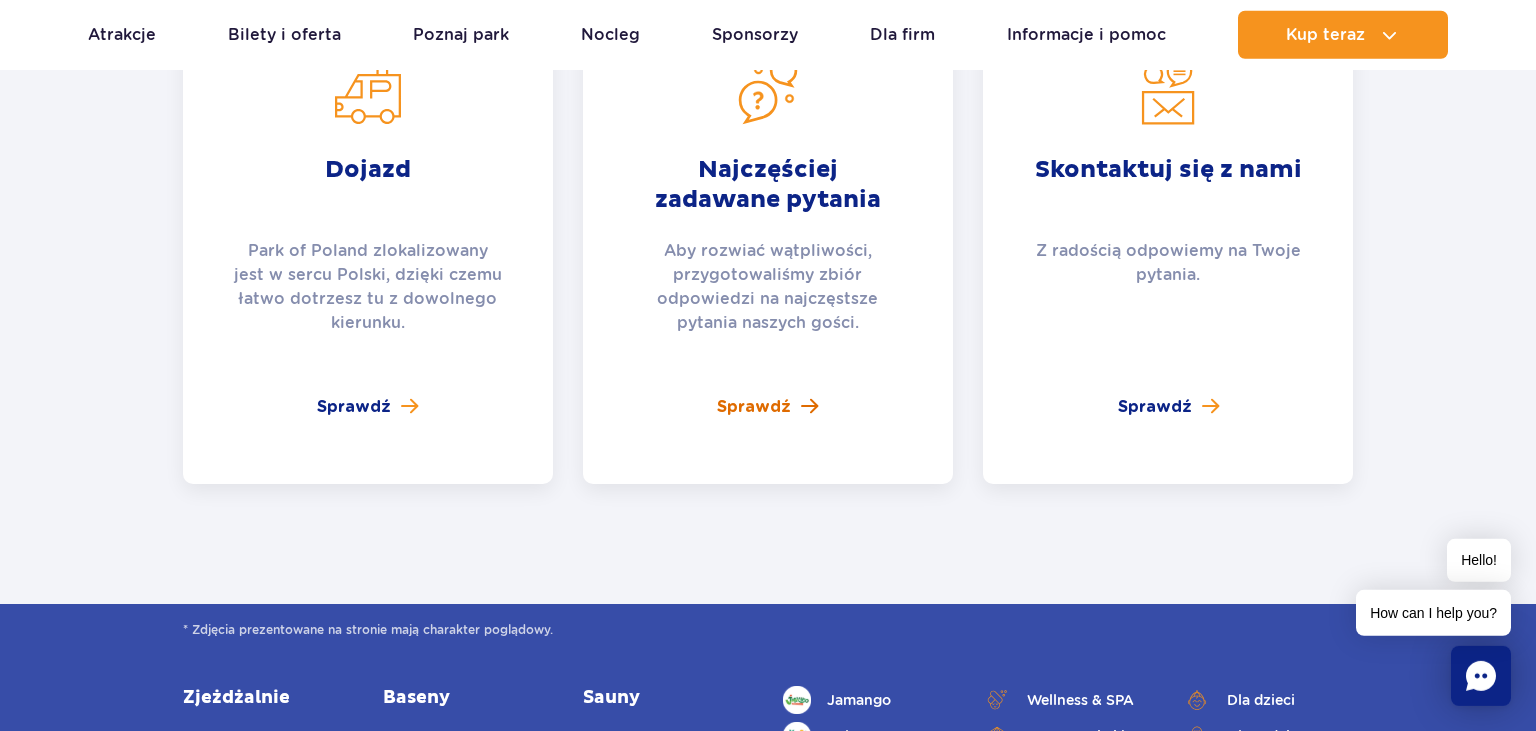 click on "Sprawdź" at bounding box center [754, 407] 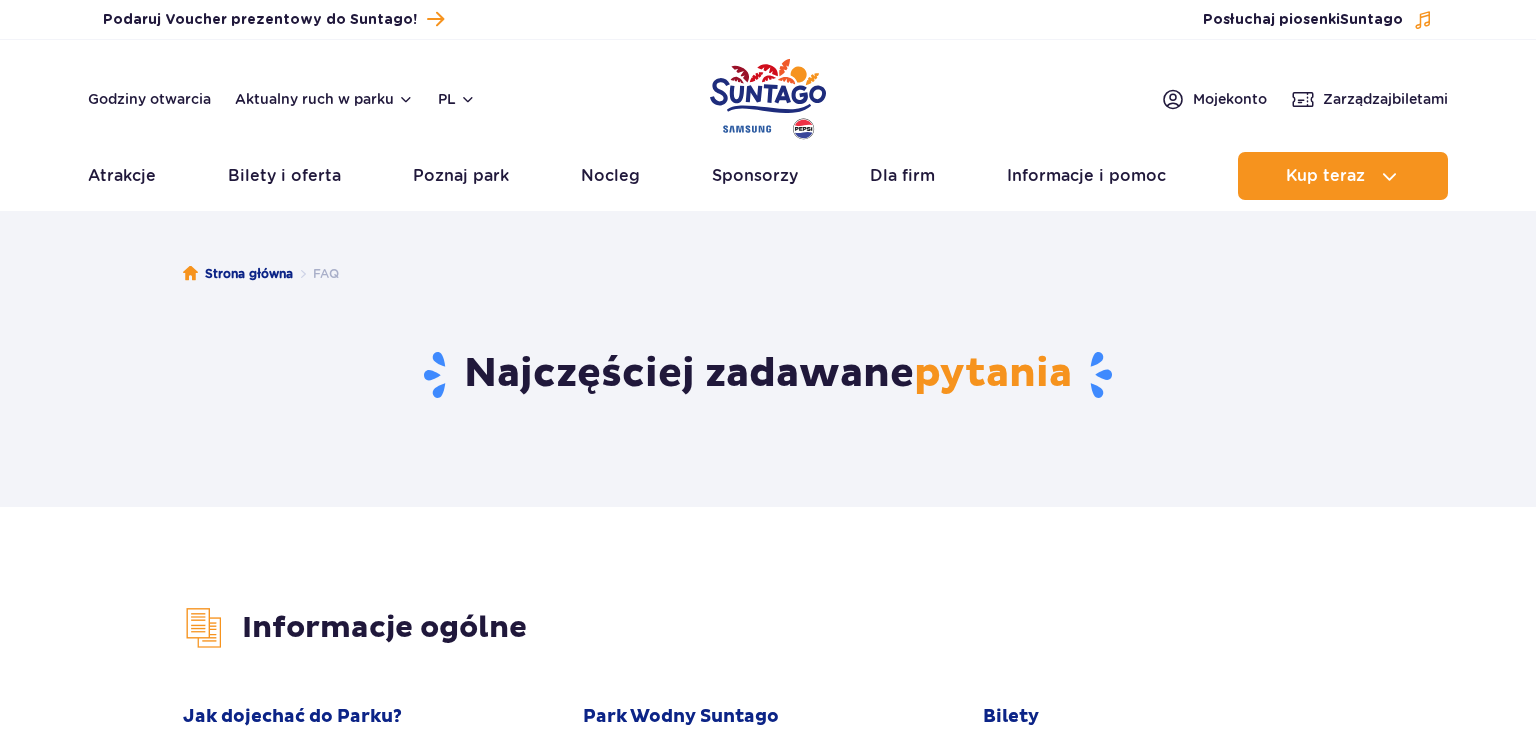 scroll, scrollTop: 0, scrollLeft: 0, axis: both 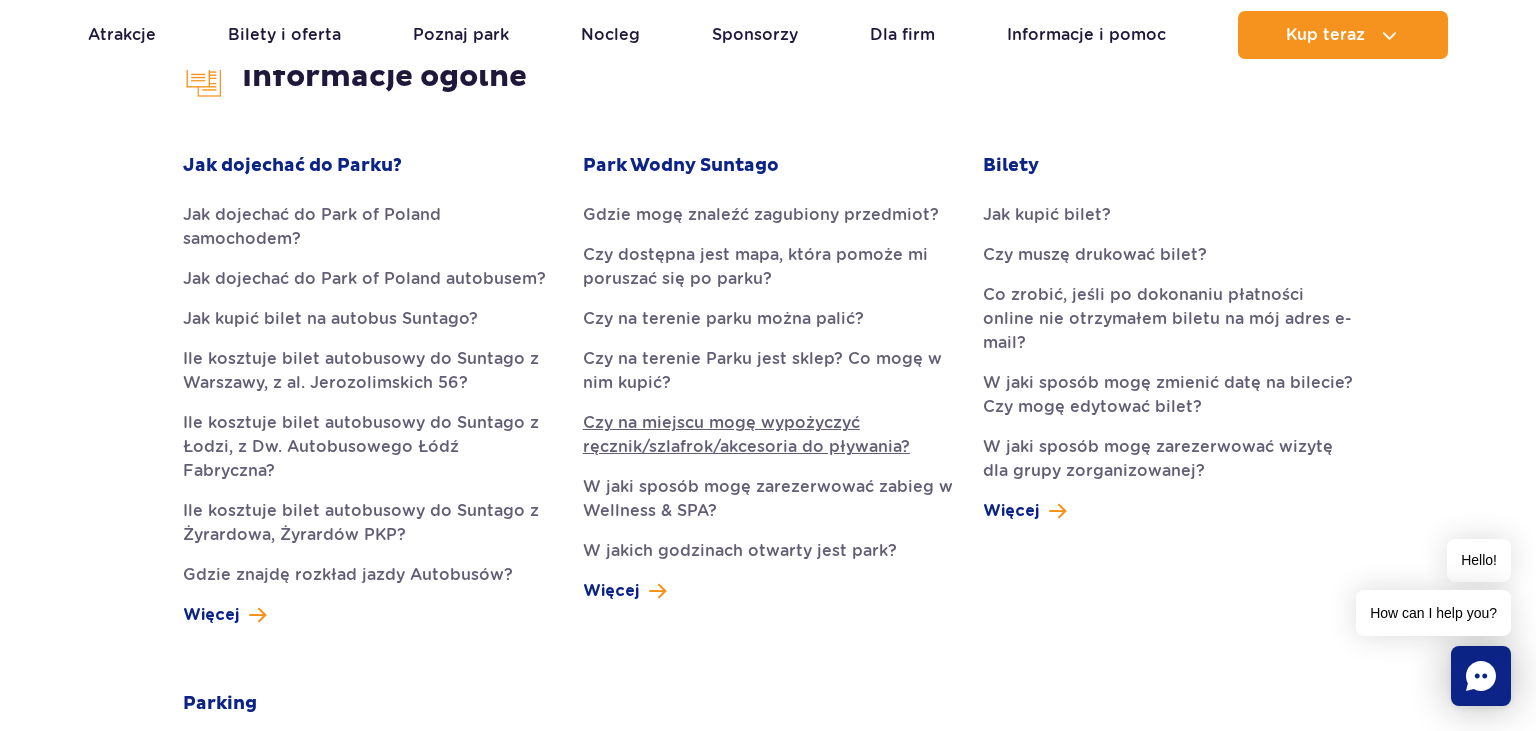 click on "Czy na miejscu mogę wypożyczyć ręcznik/szlafrok/akcesoria do pływania?" at bounding box center [768, 435] 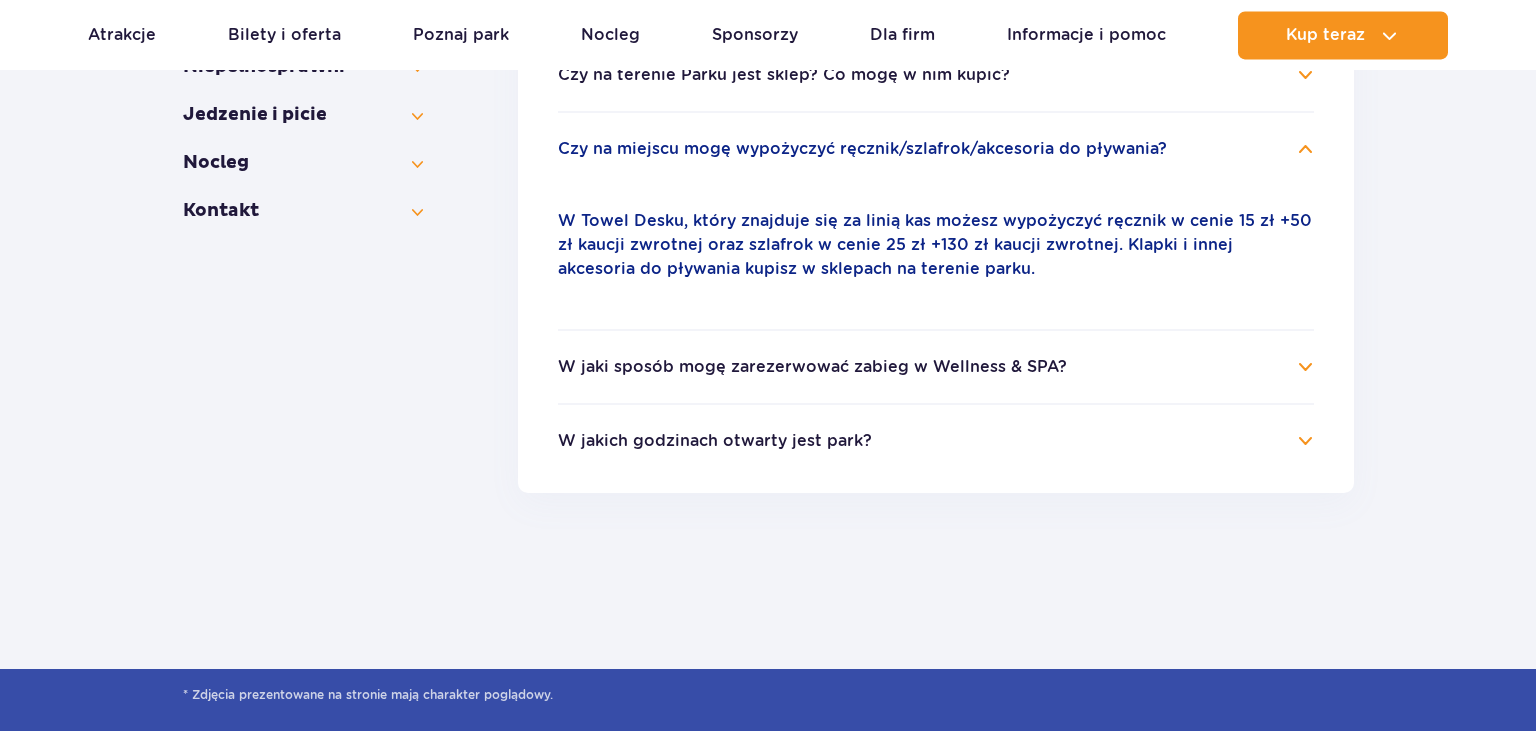 scroll, scrollTop: 743, scrollLeft: 0, axis: vertical 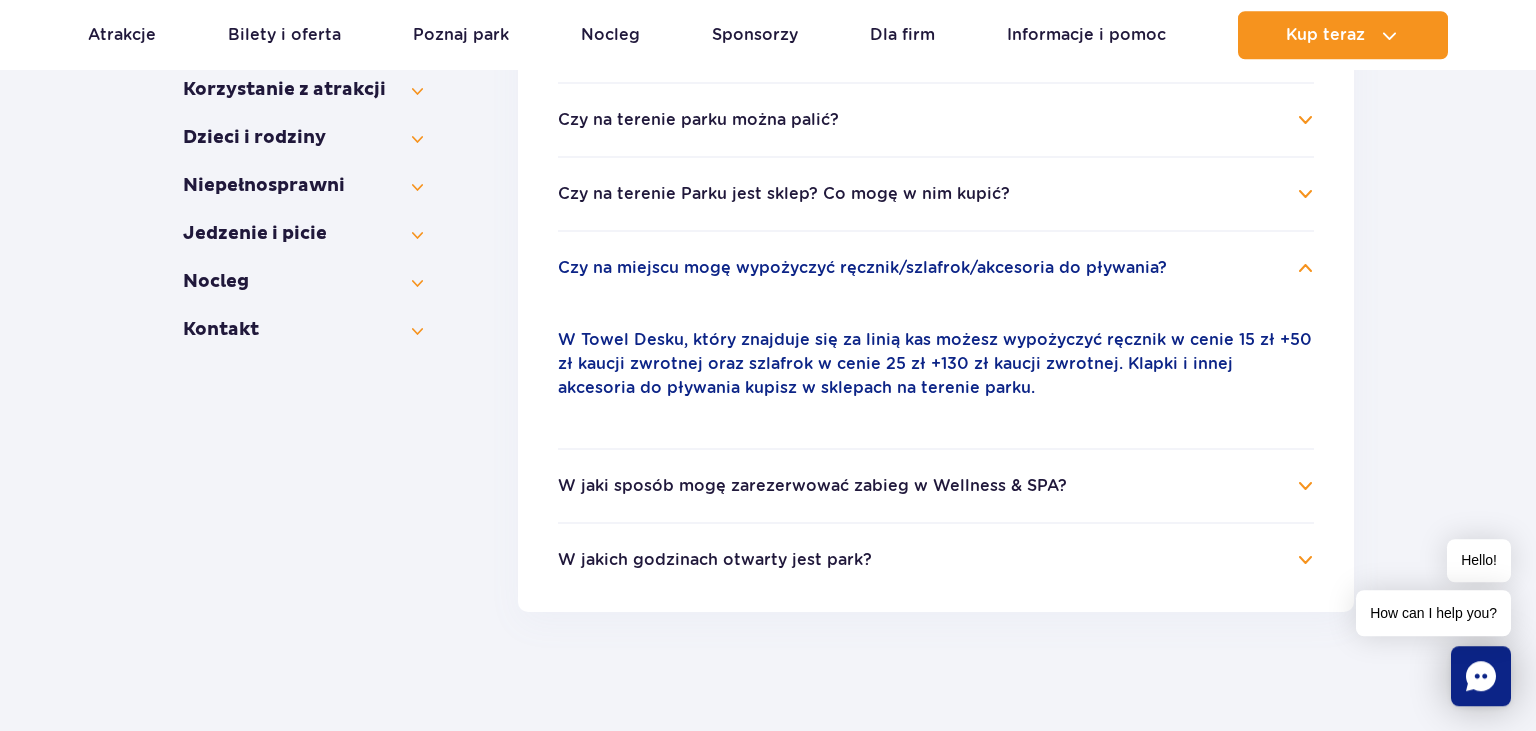 click on "Gdzie mogę znaleźć zagubiony przedmiot?
Wszystkie przedmioty znalezione przez naszą obsługę są przekazywane do kierownika działu kas. W celu uzyskania informacji dotyczących znalezionych przez nasz zespół przedmiotów, prosimy o kontakt za pośrednictwem czatu dostępnego na naszej stronie internetowej  https://parkofpoland.com/pl/kontakt . Jednocześnie informujemy, że przemoczone ręczniki, szlafroki oraz stroje kąpielowe, ze względów higienicznych, są przez nas przechowywane maksymalnie przez 30 dni od dnia ich znalezienia. Po tym czasie przekazujemy je do utylizacji.
Czy dostępna jest mapa, która pomoże mi poruszać się po parku?
Tak. Mapę znajdziesz na naszej stronie  https://parkofpoland.com/docs/mapa-suntago.pdf" at bounding box center (936, 266) 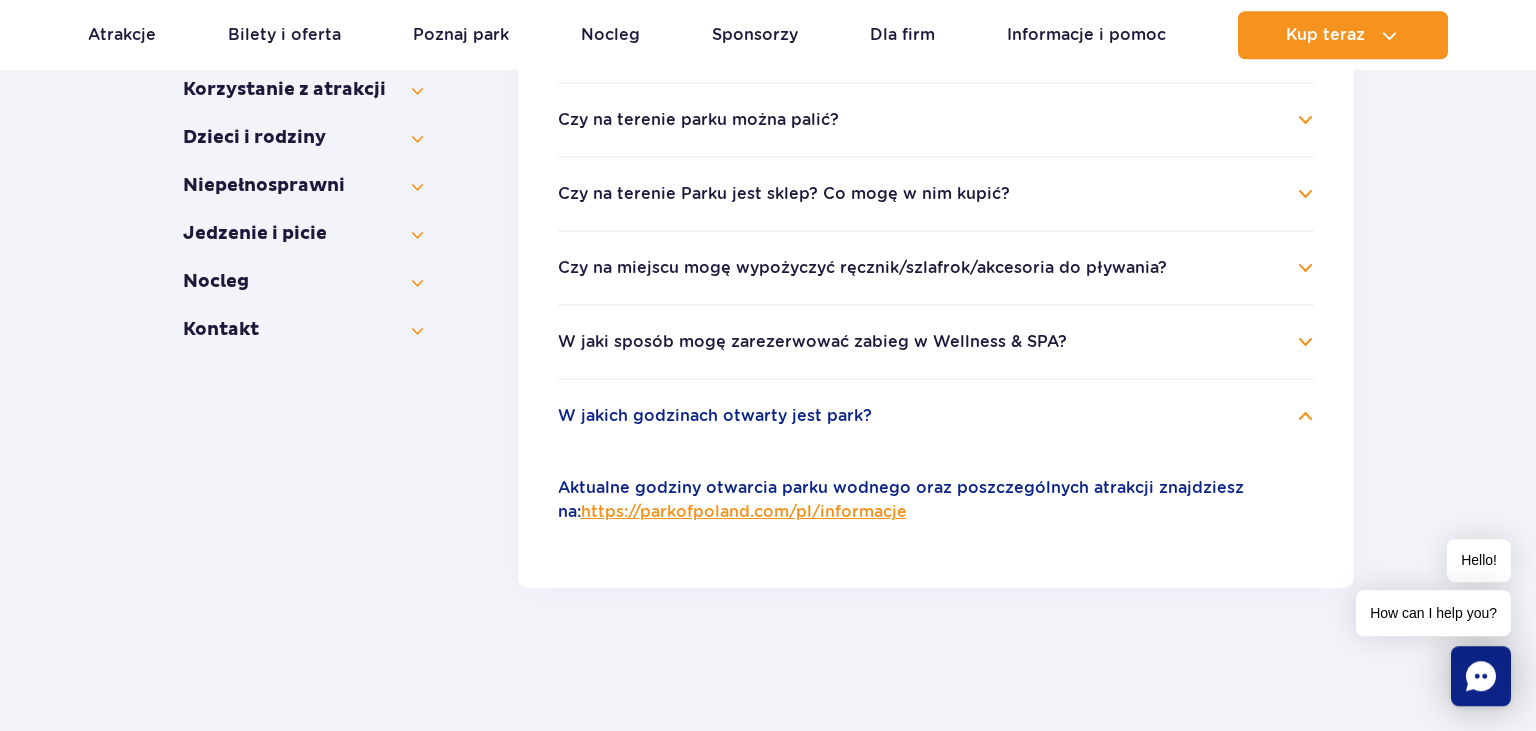click on "W jakich godzinach otwarty jest park?" at bounding box center (936, 416) 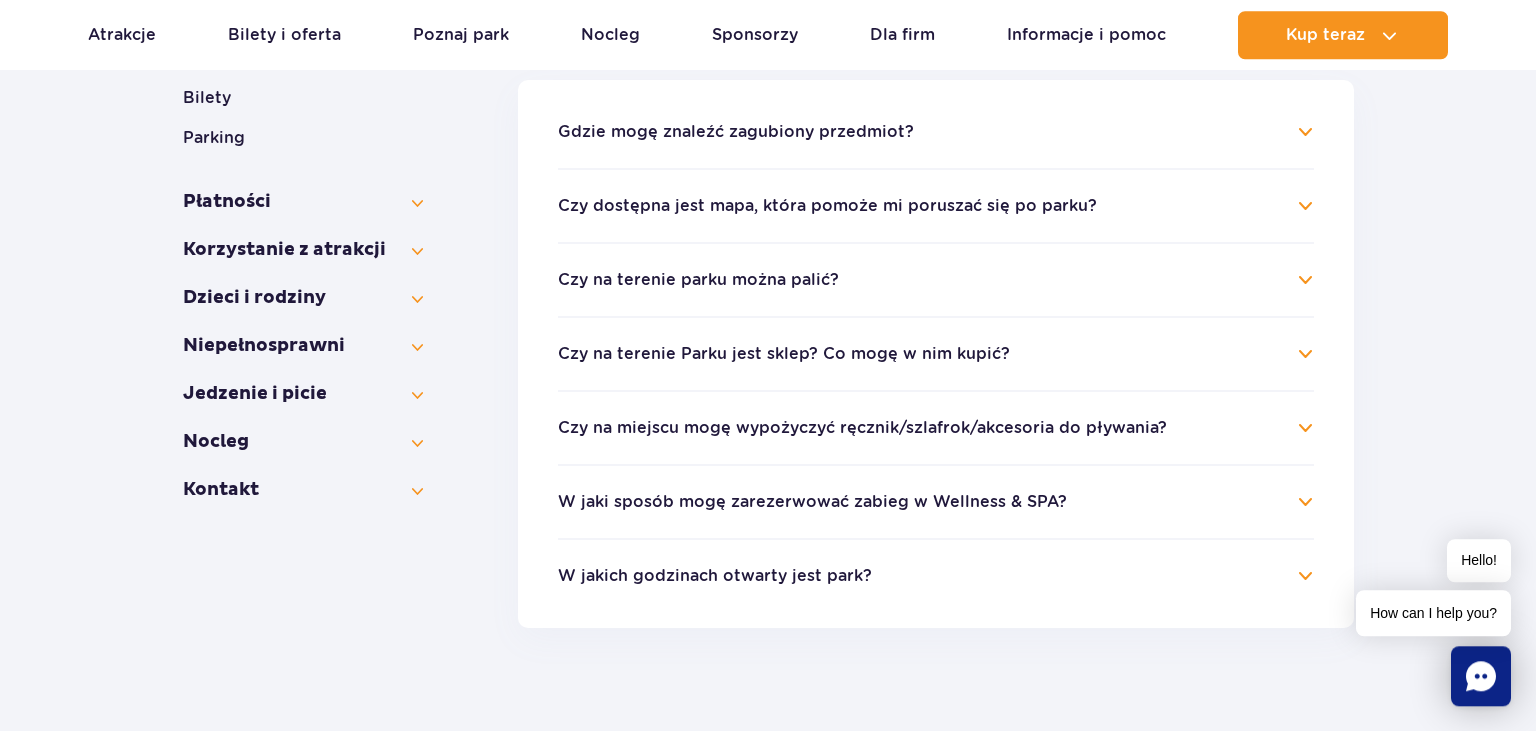 scroll, scrollTop: 432, scrollLeft: 0, axis: vertical 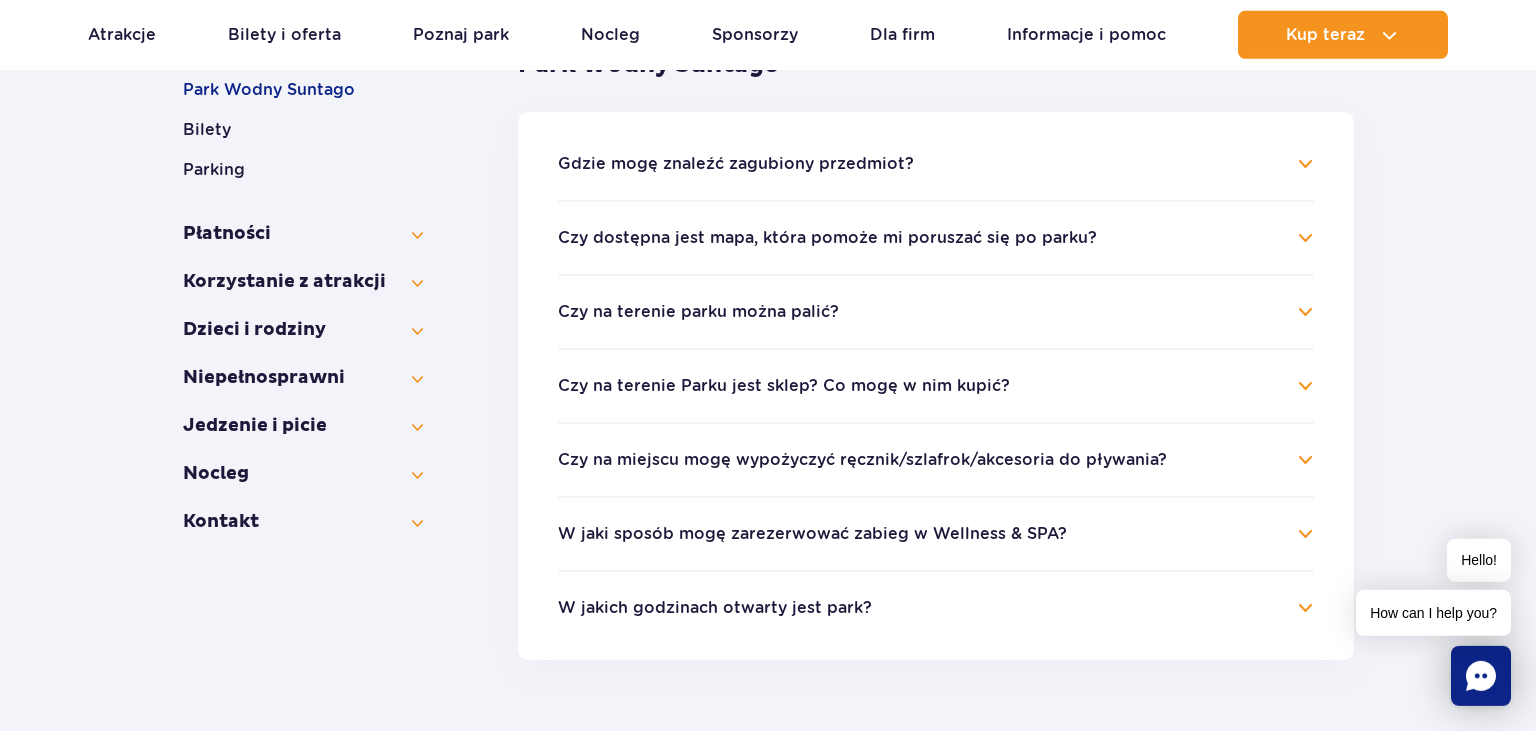 click on "Czy na terenie parku można palić?" at bounding box center [936, 312] 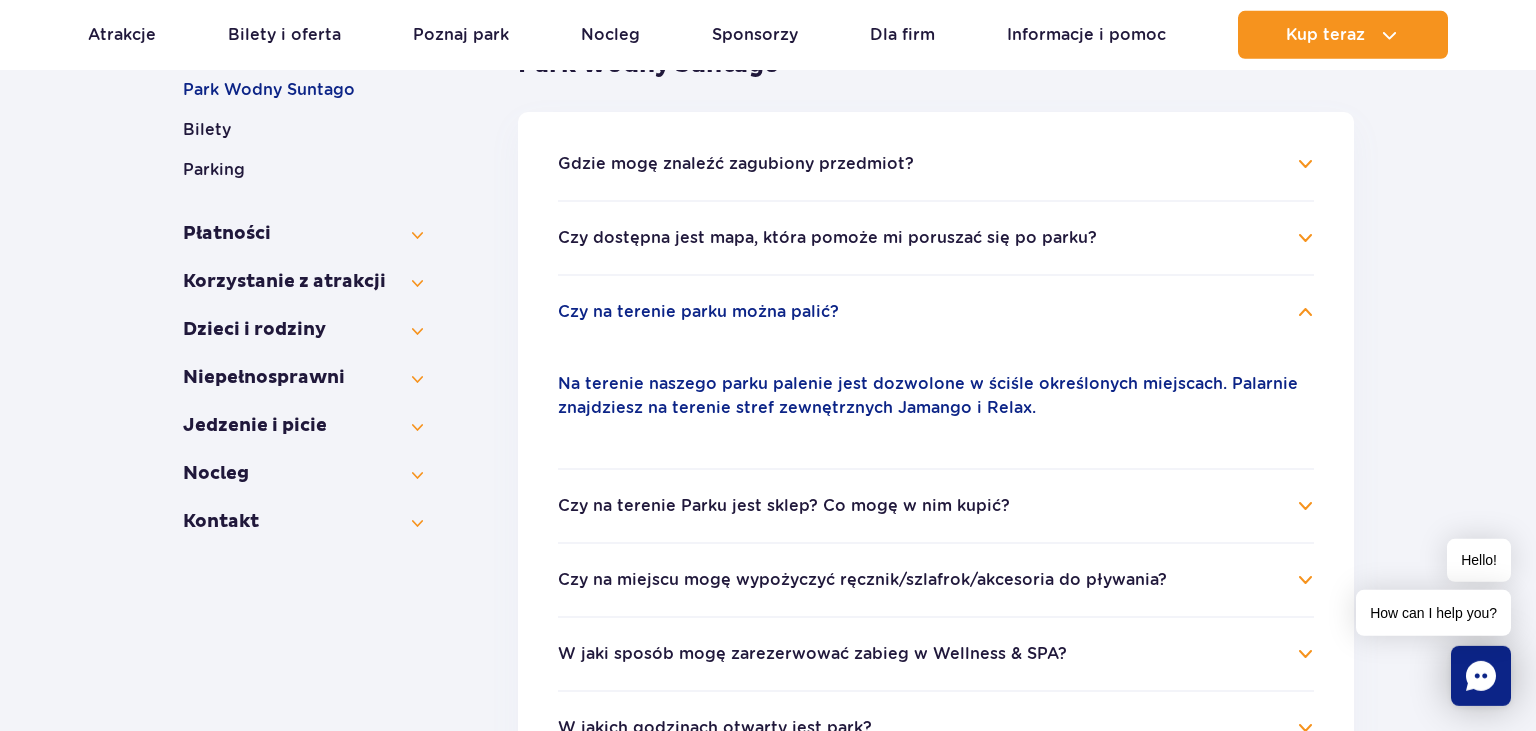 click on "Czy na terenie parku można palić?" at bounding box center [936, 312] 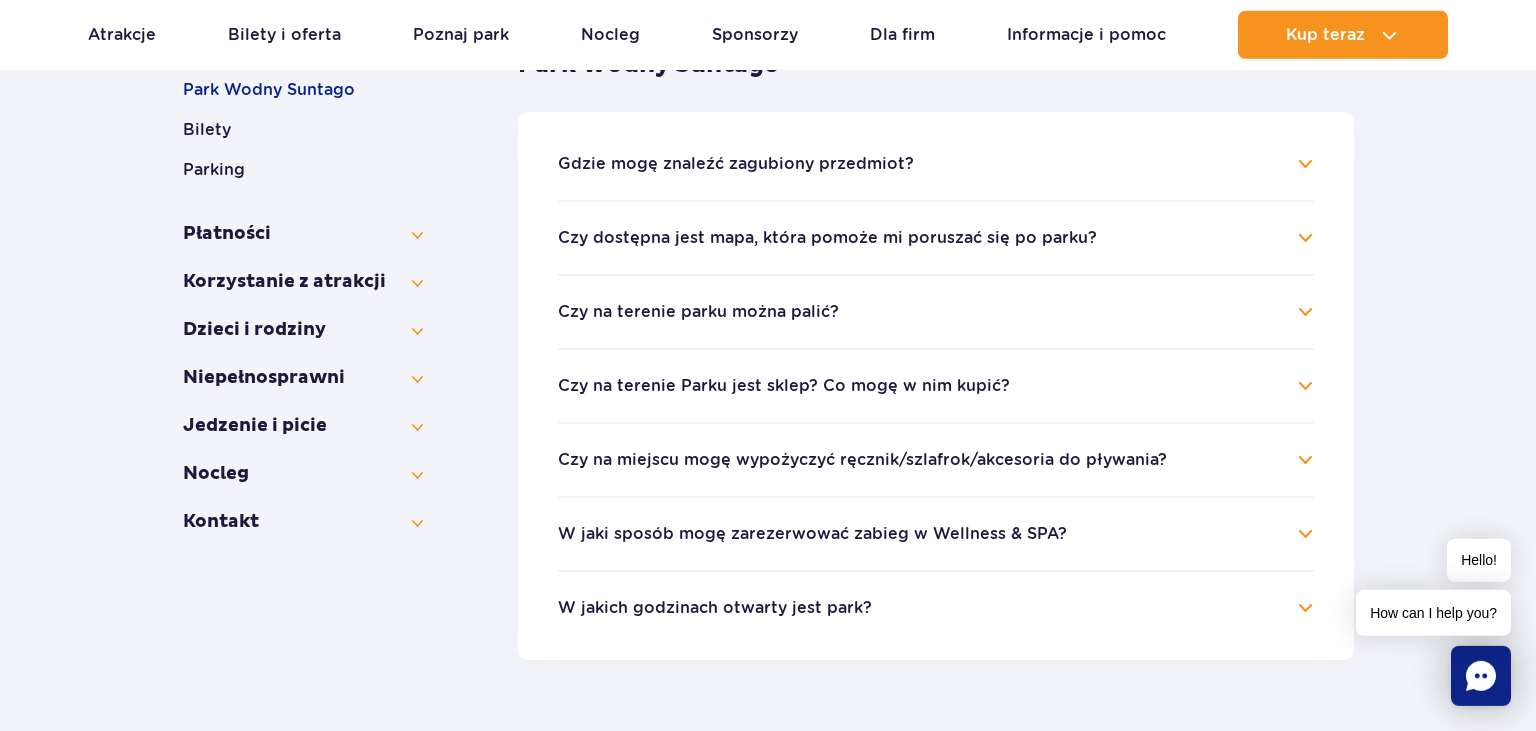 click on "Czy dostępna jest mapa, która pomoże mi poruszać się po parku?" at bounding box center [936, 238] 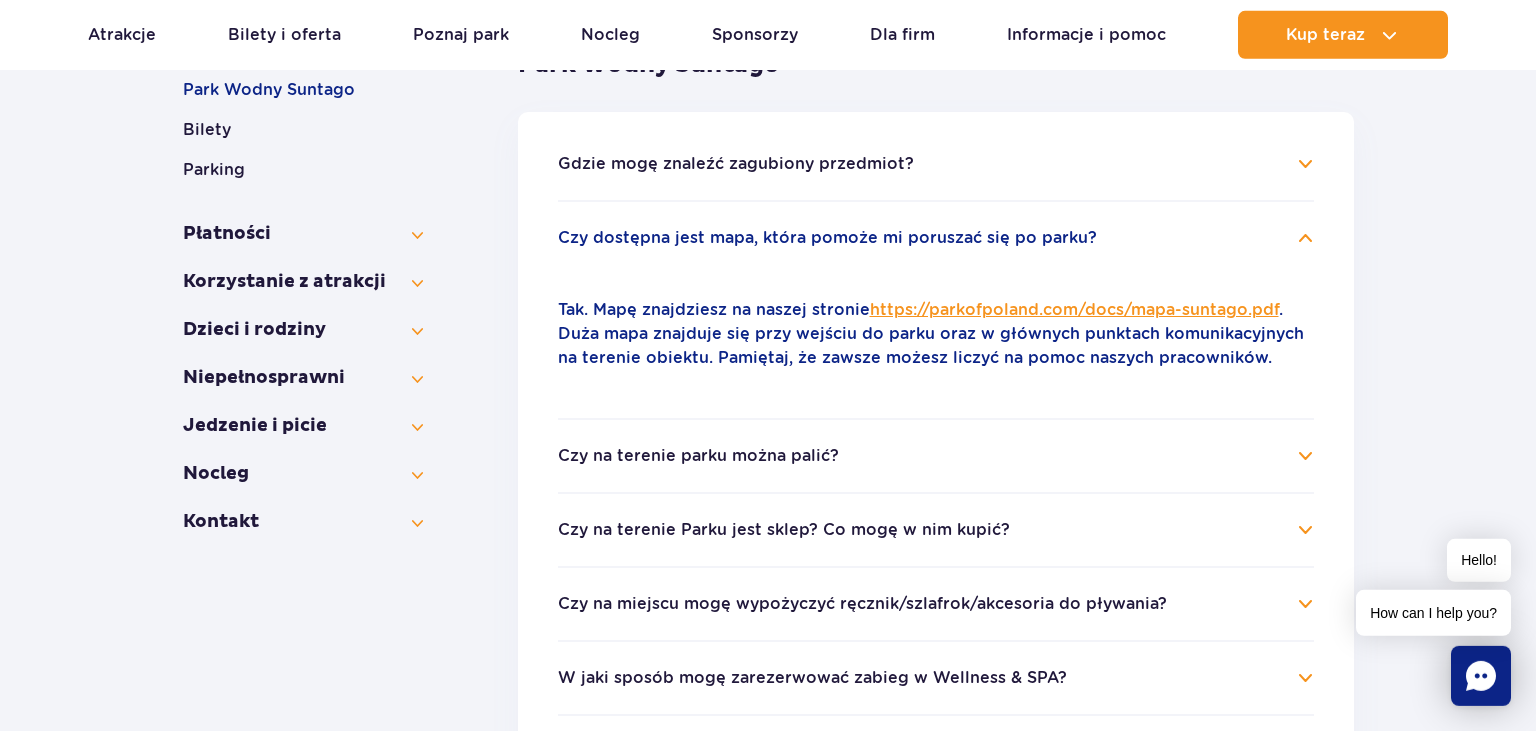 click on "Czy dostępna jest mapa, która pomoże mi poruszać się po parku?" at bounding box center [936, 238] 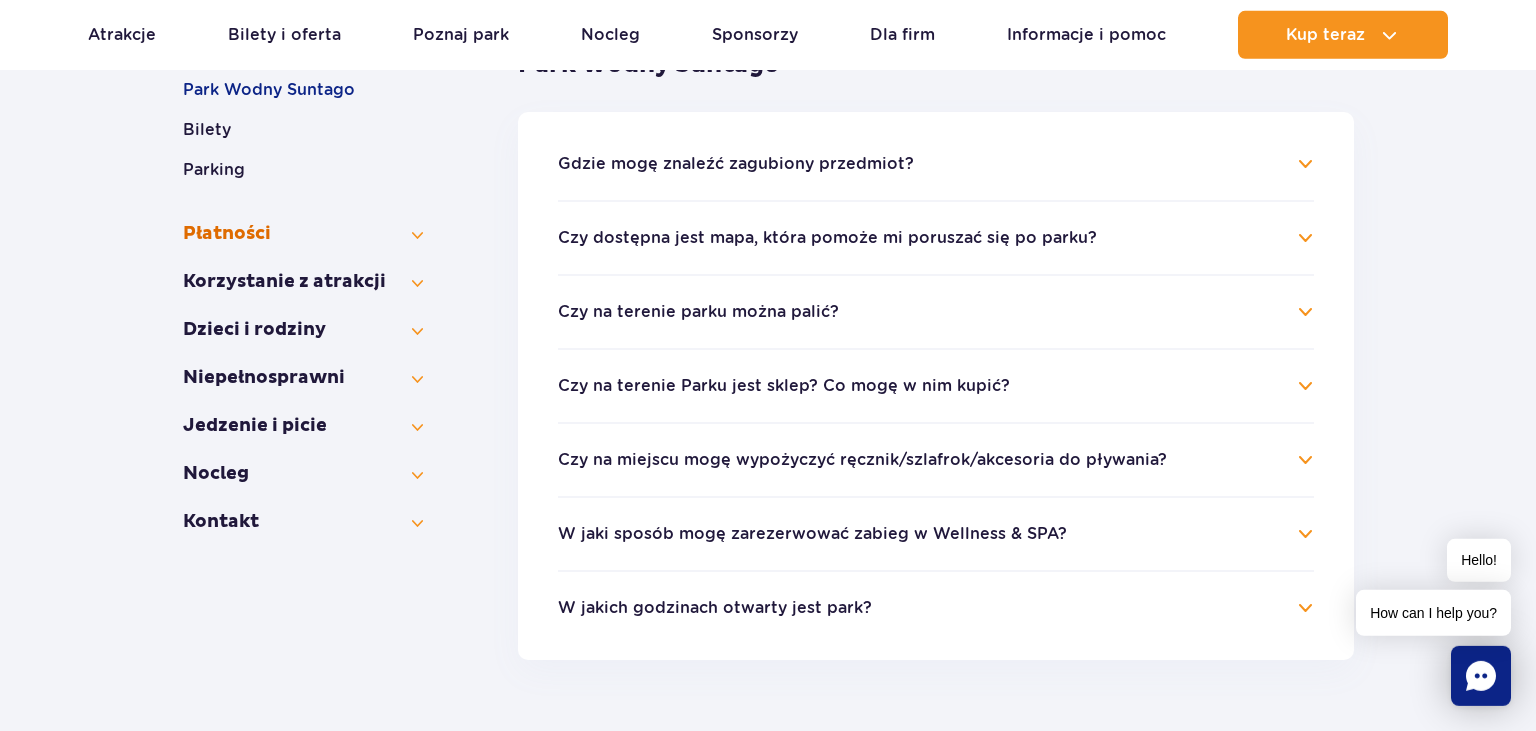 click on "Płatności" at bounding box center (303, 234) 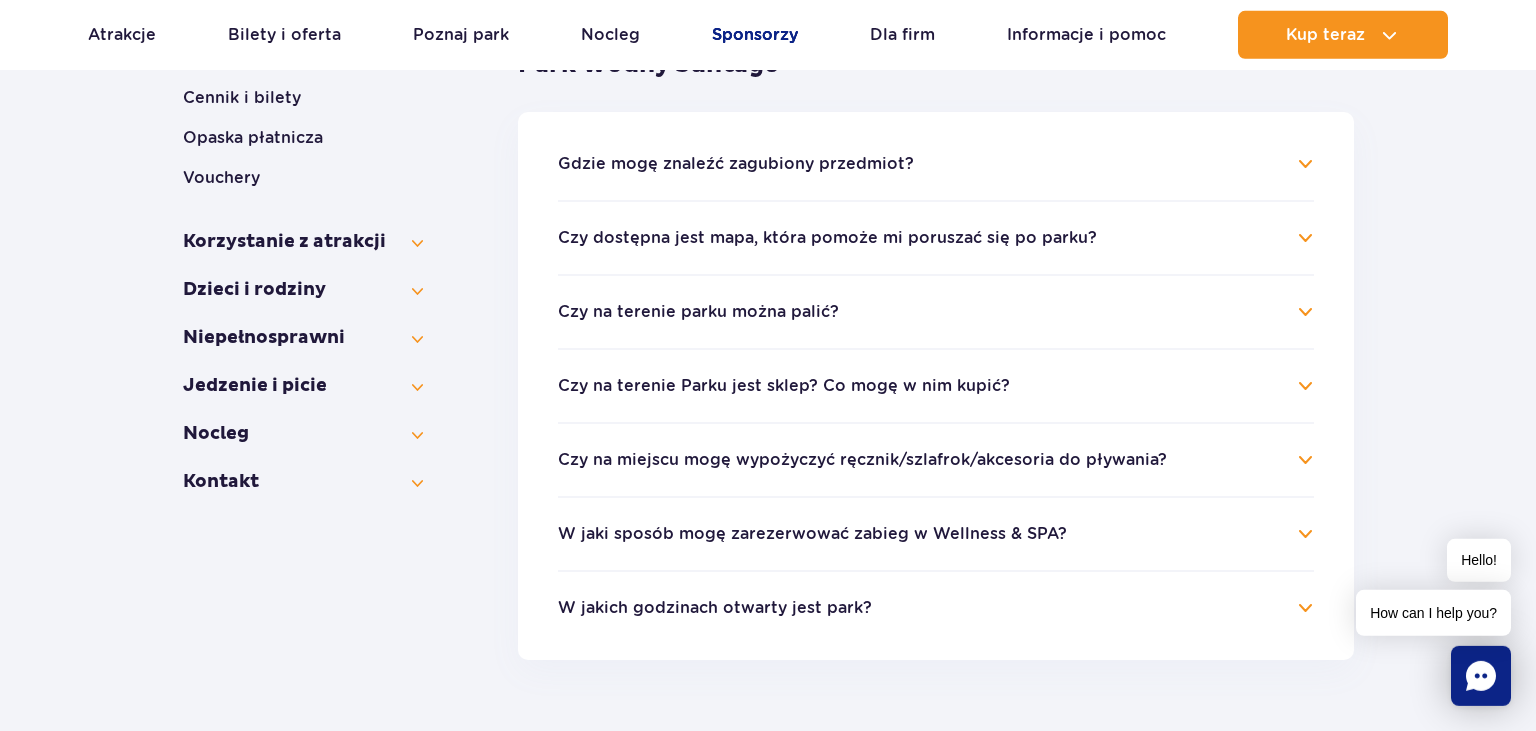 drag, startPoint x: 76, startPoint y: 330, endPoint x: 785, endPoint y: 14, distance: 776.23254 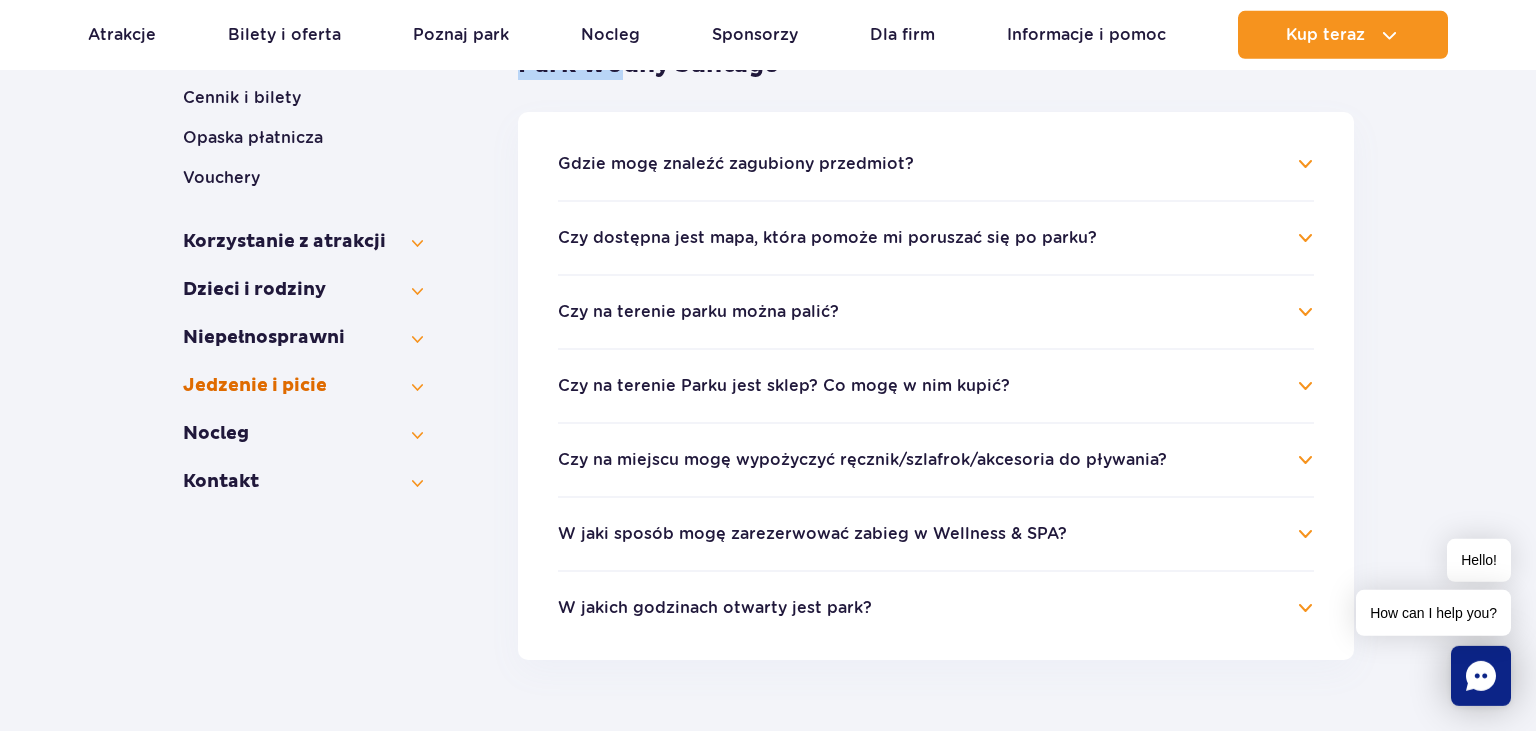 click on "Jedzenie i picie" at bounding box center (303, 386) 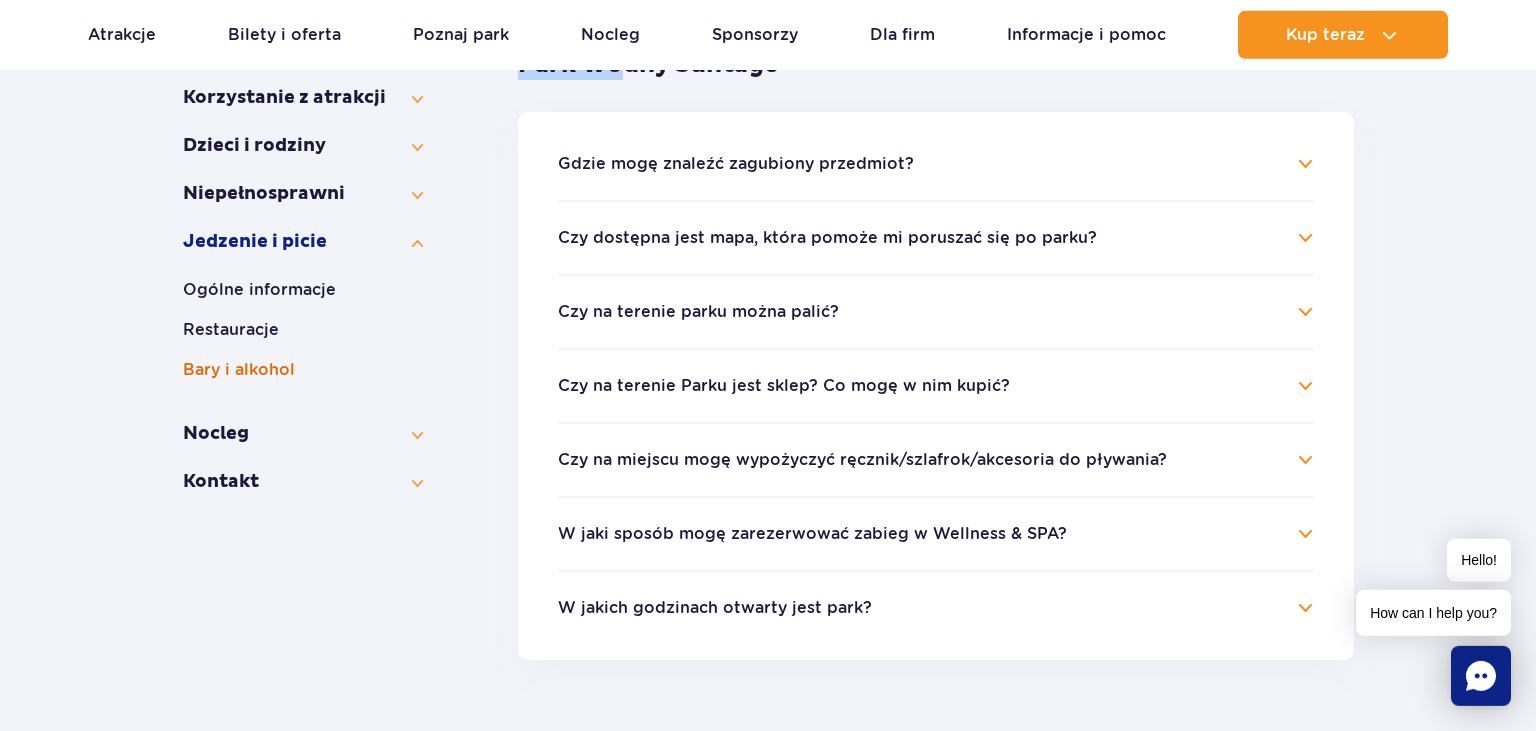 click on "Bary i alkohol" at bounding box center [303, 370] 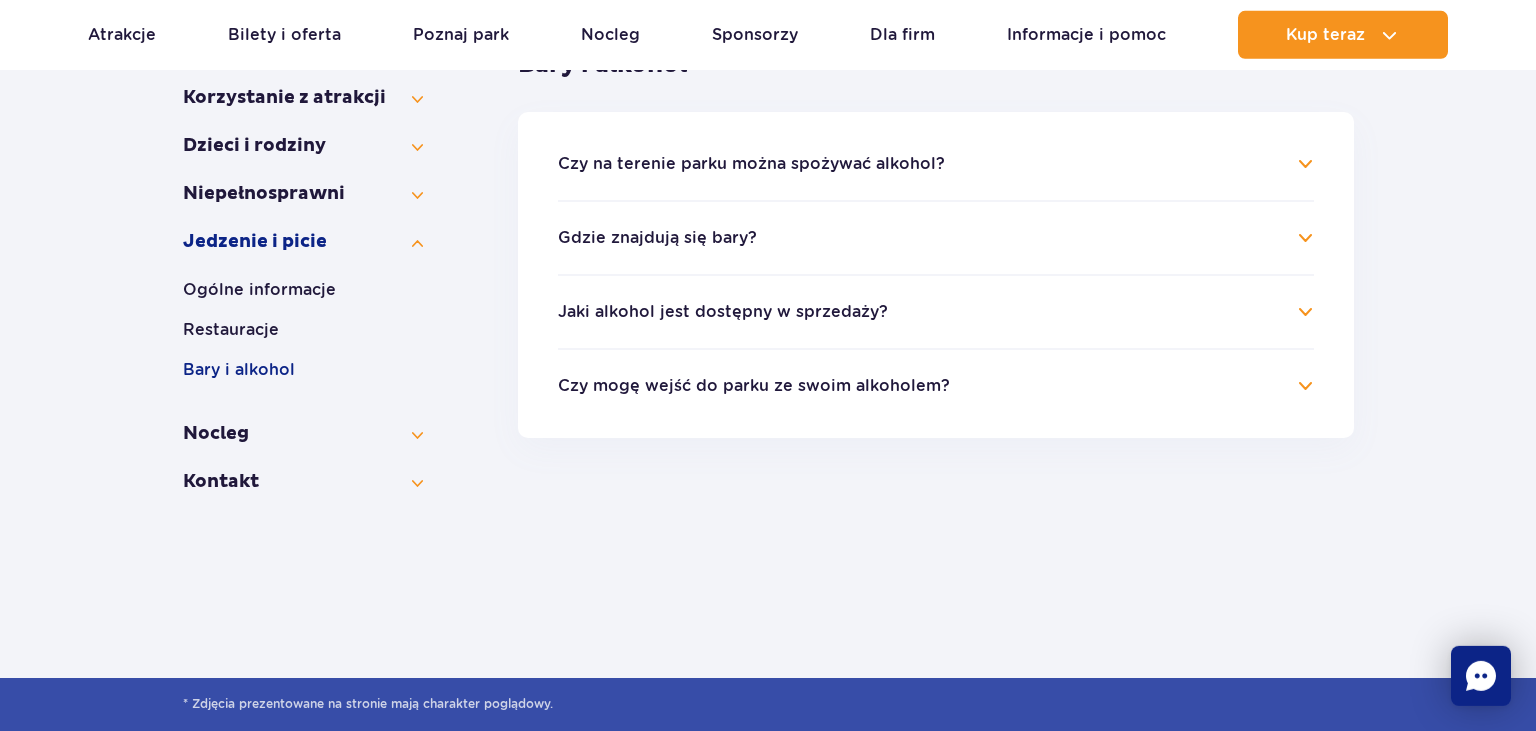 click on "Jaki alkohol jest dostępny w sprzedaży?" at bounding box center (936, 312) 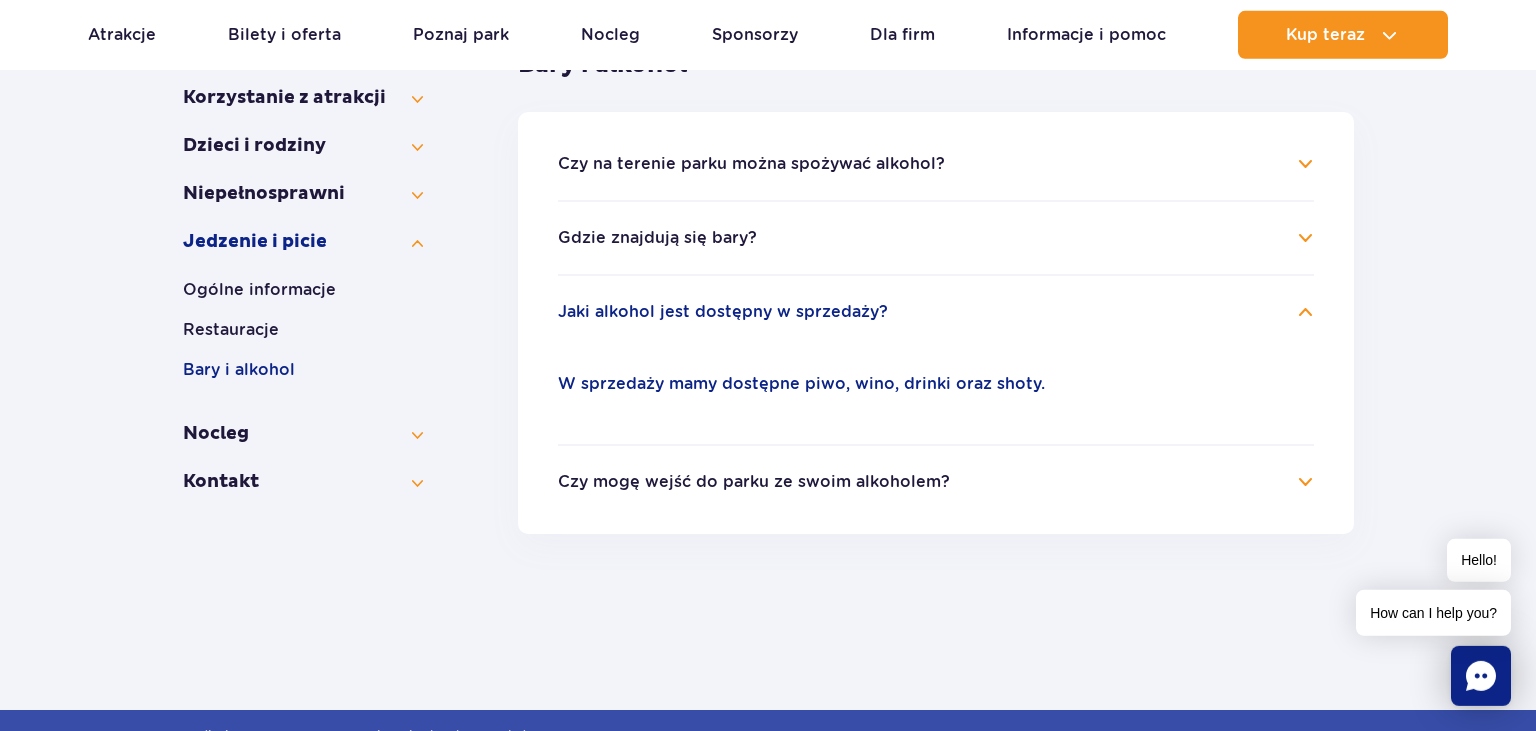click on "Gdzie znajdują się bary?
Naszych barów szukaj w strefie Jamango: bar w basenie wewnętrznym (czynny cały rok), bar w basenie zewnętrznym oraz Rooftop bar (czynne w okresie letnim). W strefie Relax znajduje się bar w basenie wewnętrznym (czynny cały rok), bar w basenie zewnętrznym (czynny w okresie letnim) oraz Martini Bar (czynny cały rok)." at bounding box center (936, 237) 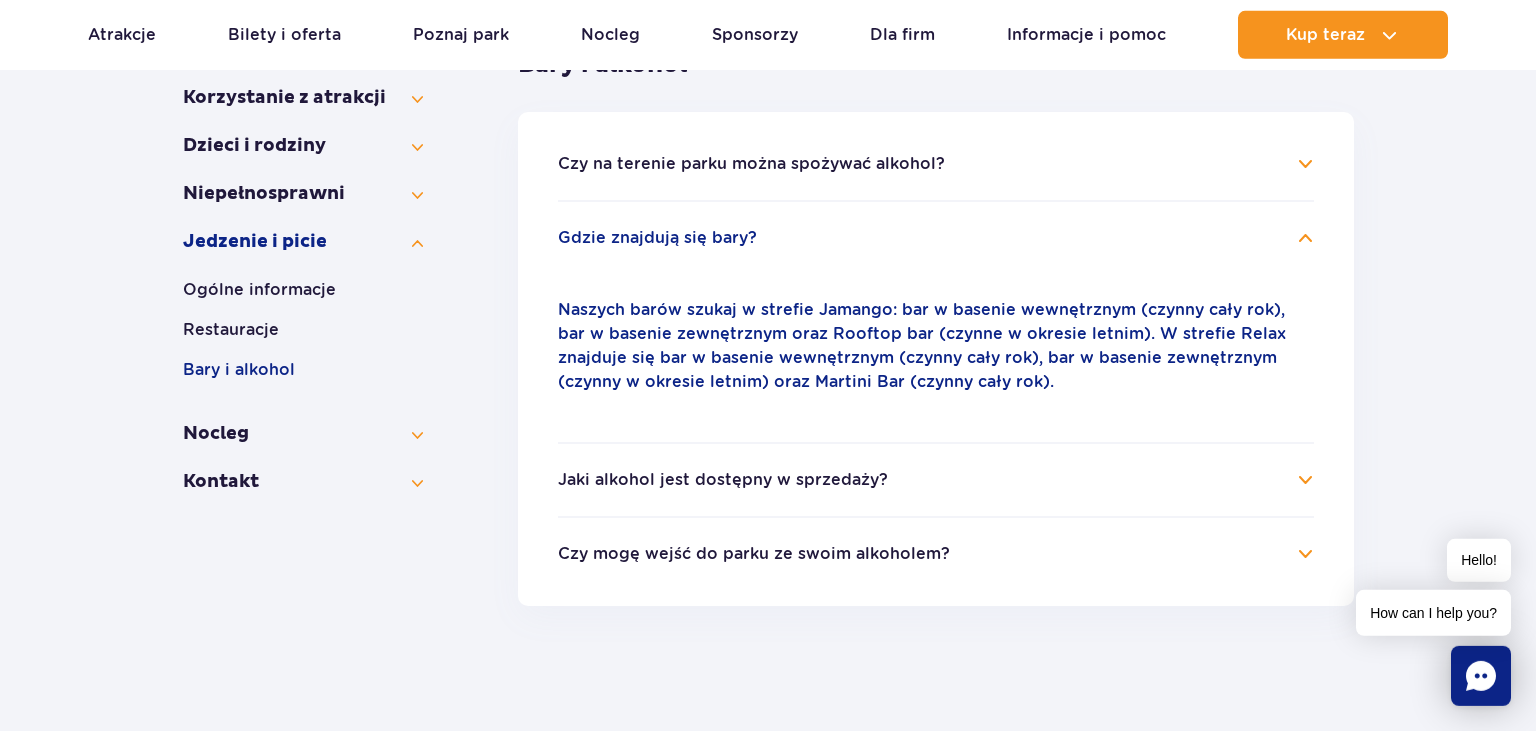 click on "Czy na terenie parku można spożywać alkohol?" at bounding box center (936, 164) 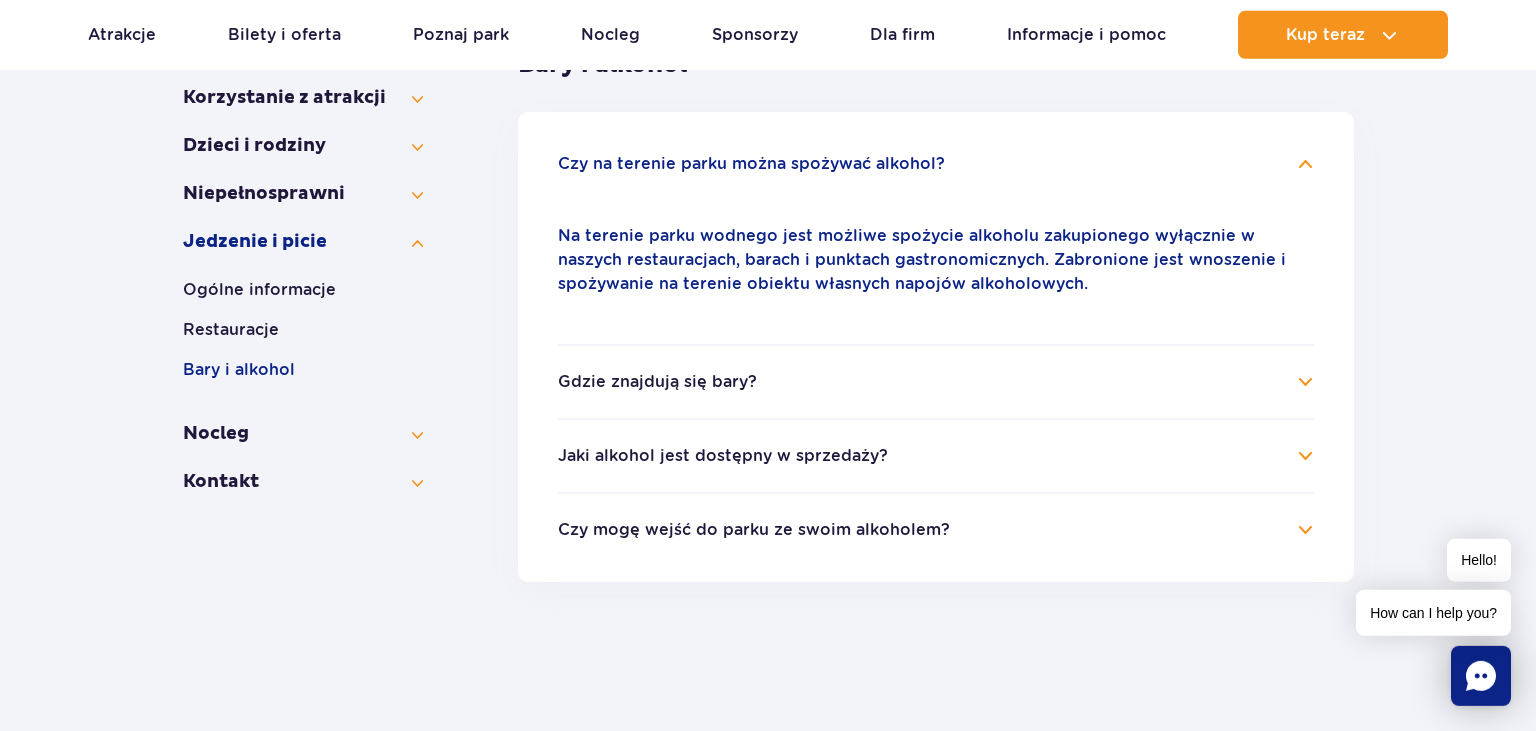 click on "Czy mogę wejść do parku ze swoim alkoholem?" at bounding box center [936, 530] 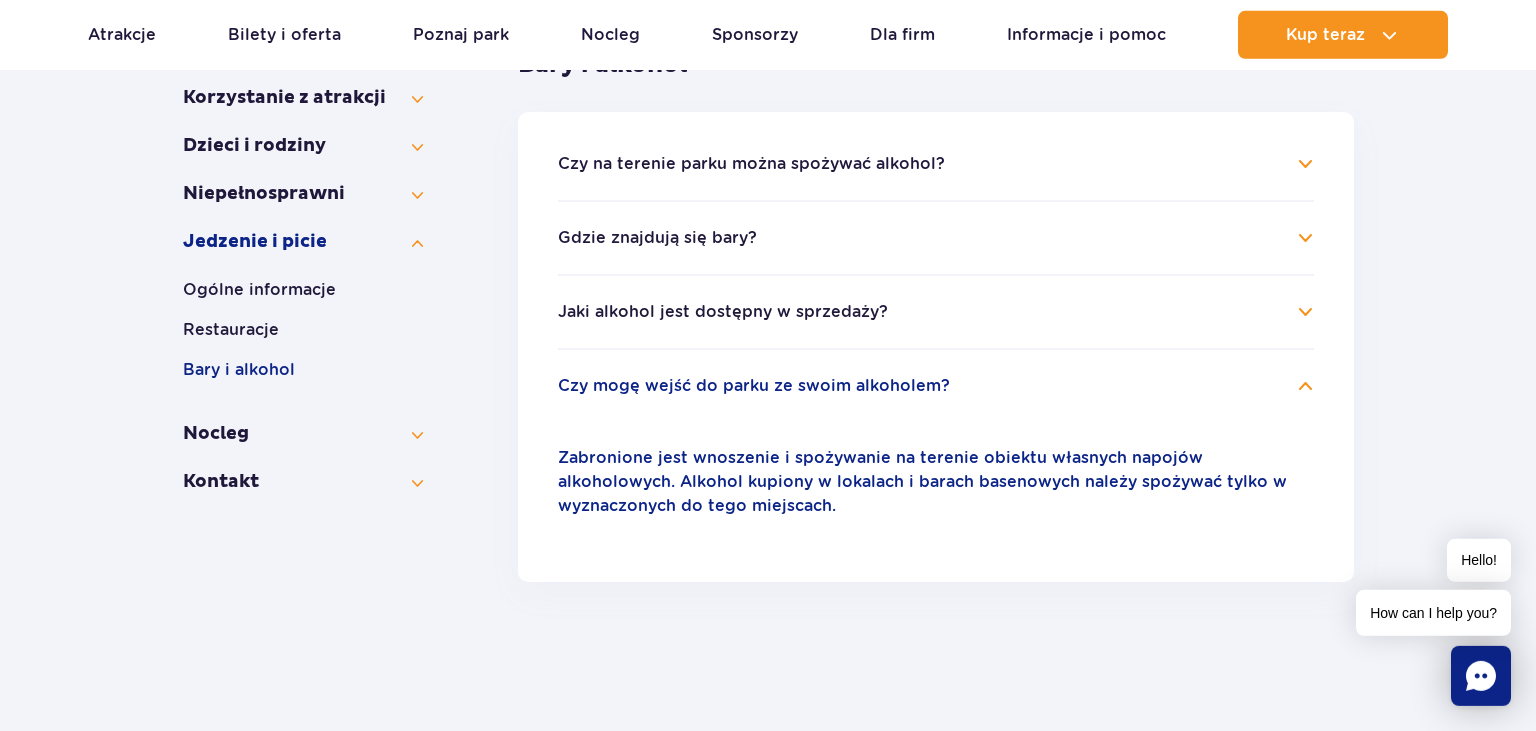 click on "Czy mogę wejść do parku ze swoim alkoholem?" at bounding box center [936, 386] 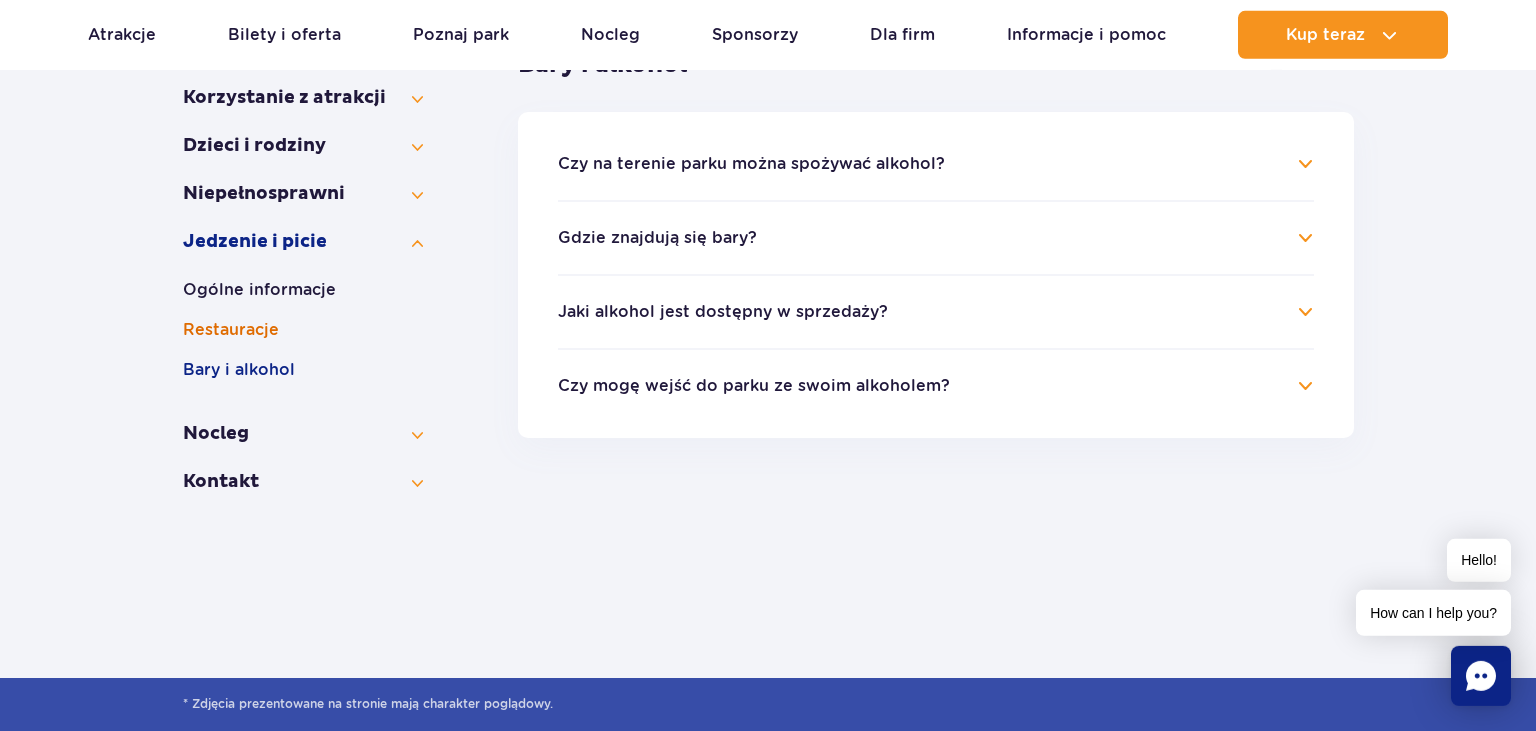click on "Restauracje" at bounding box center [303, 330] 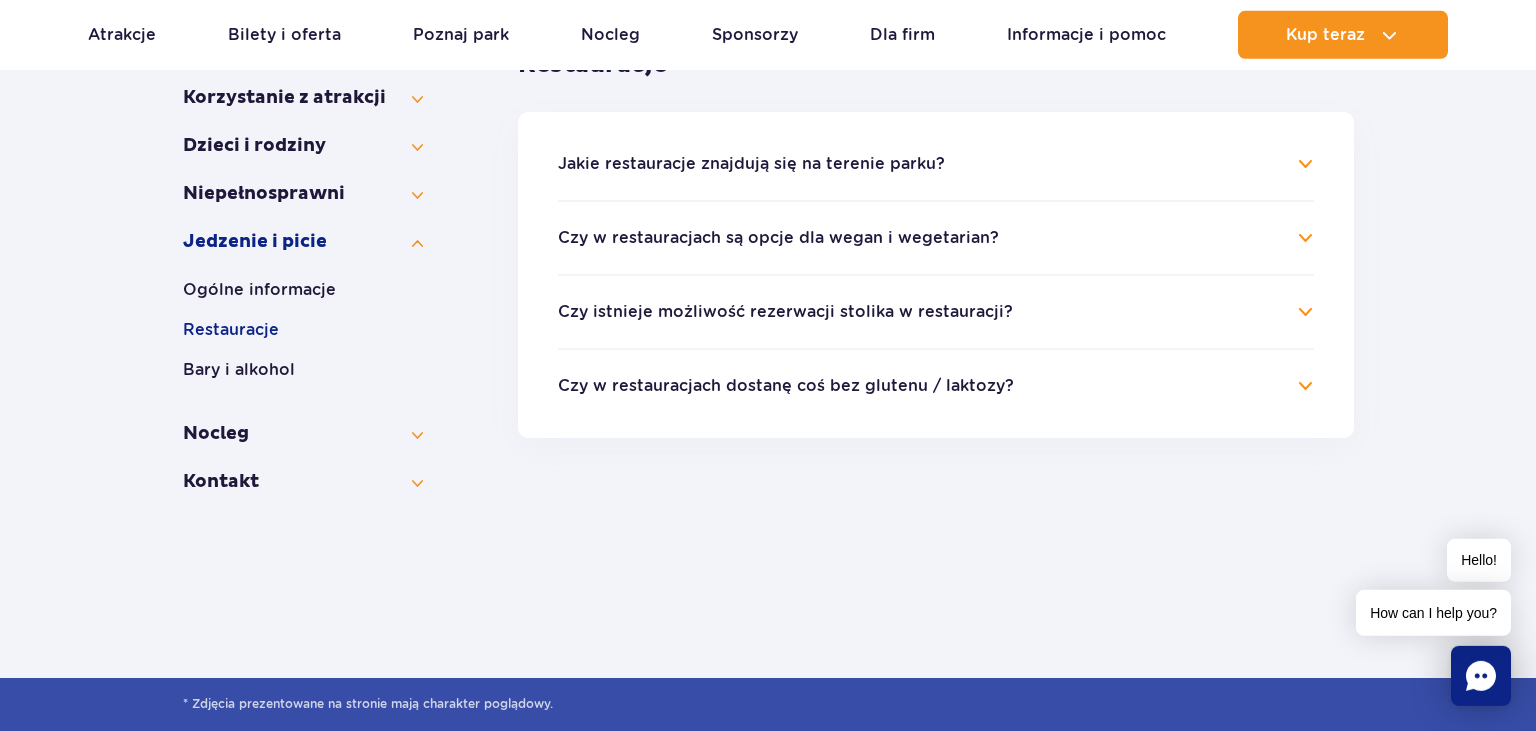 click on "Jakie restauracje znajdują się na terenie parku?" at bounding box center (936, 164) 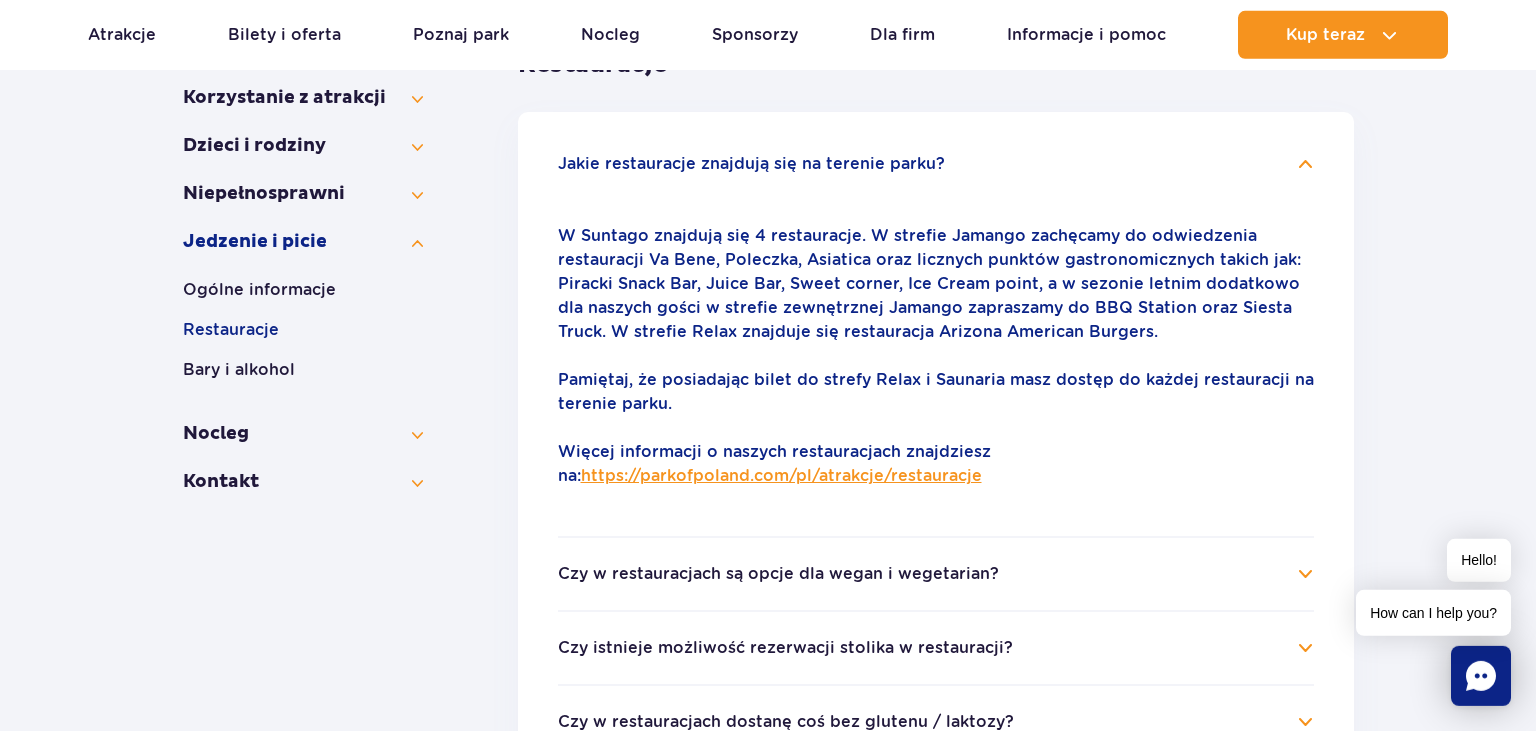 click on "Jakie restauracje znajdują się na terenie parku?" at bounding box center (936, 164) 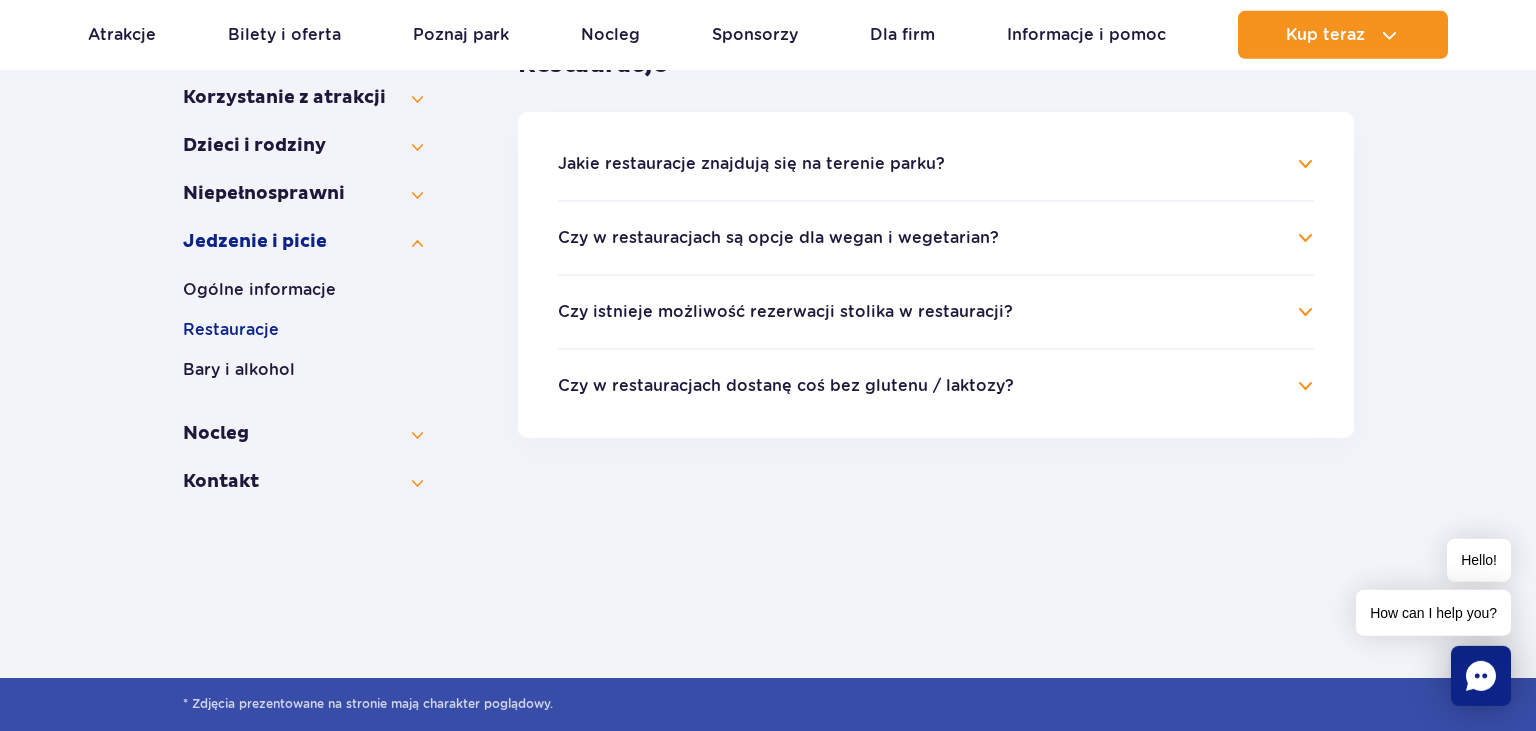 click on "Jedzenie i picie
Ogólne informacje
Restauracje
Bary i alkohol" at bounding box center [303, 314] 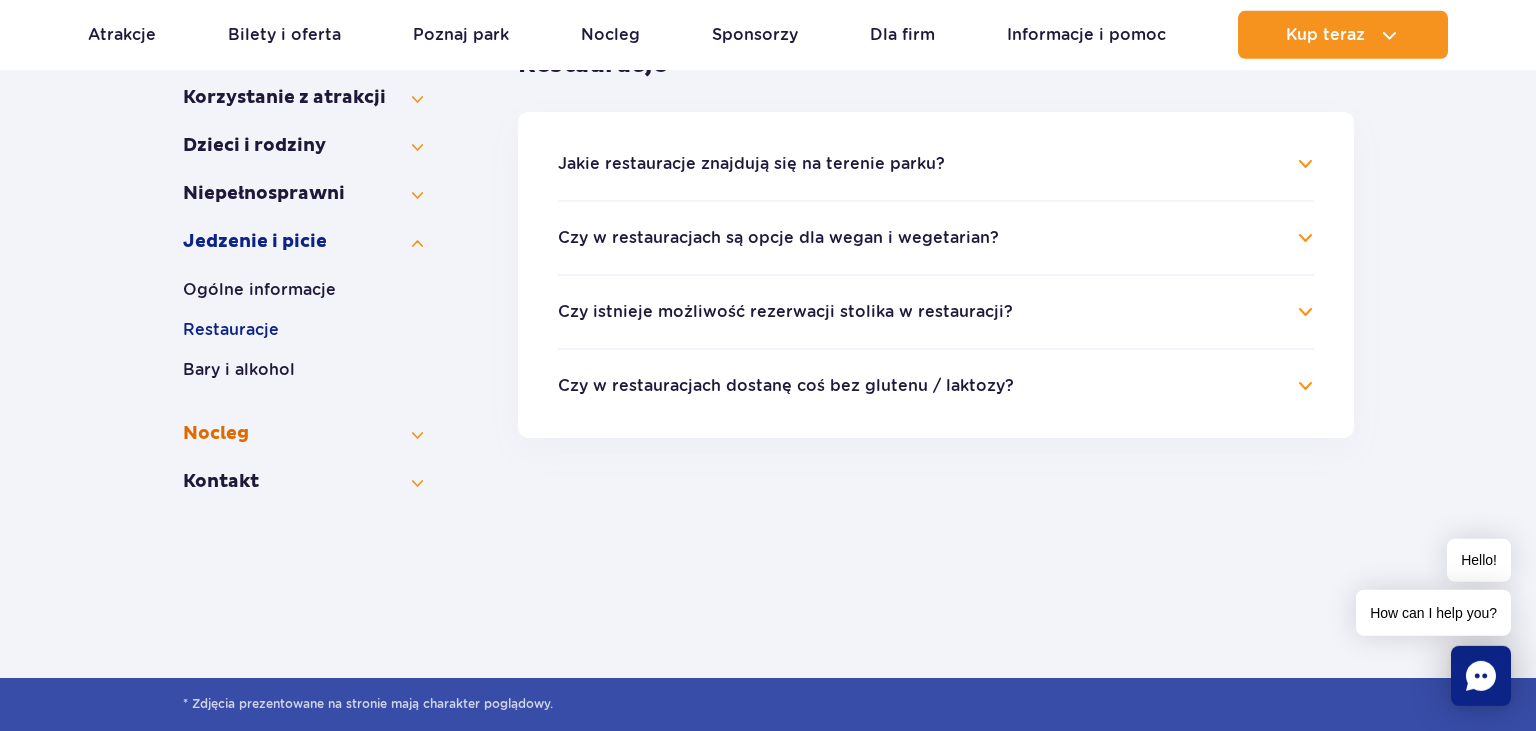 click on "Nocleg" at bounding box center (303, 434) 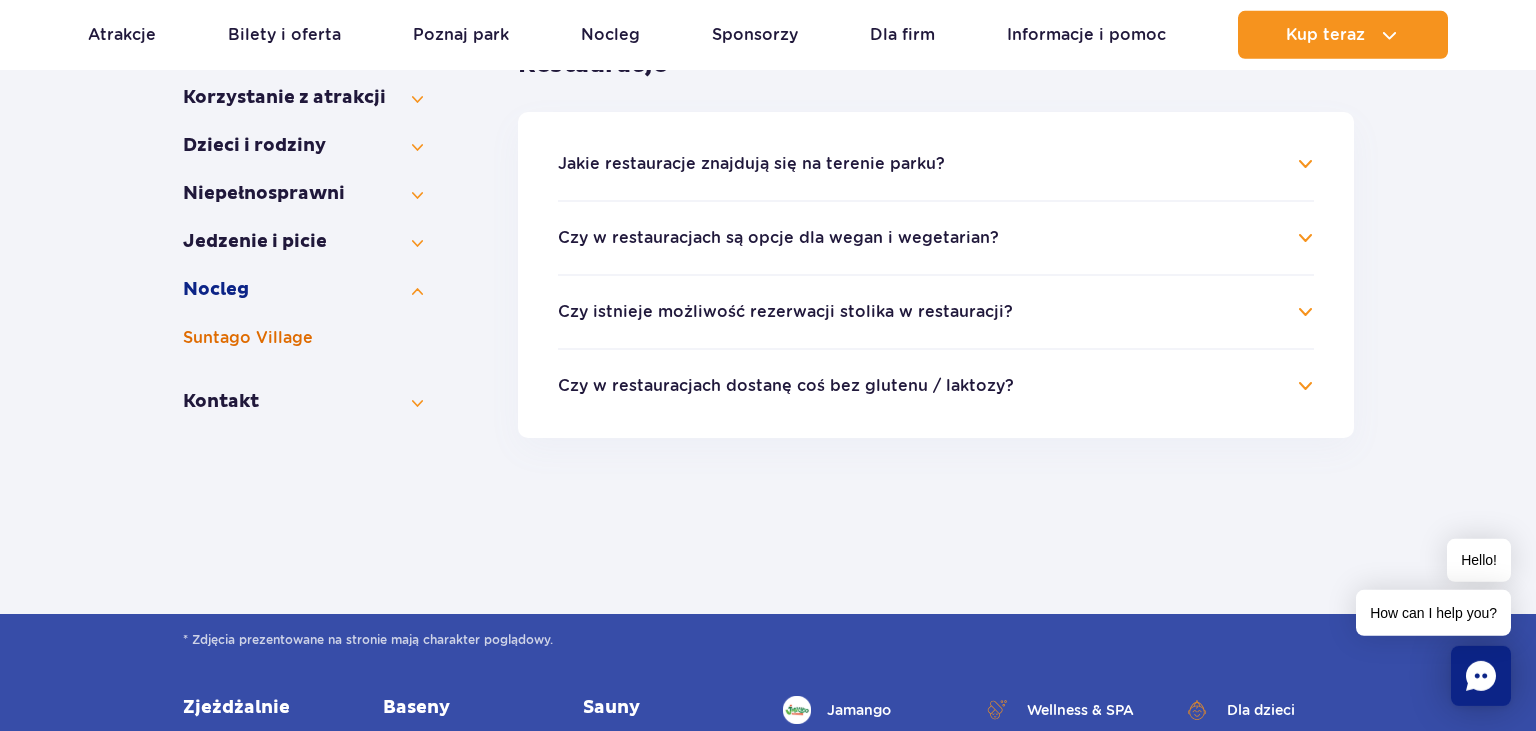 click on "Suntago Village" at bounding box center (303, 338) 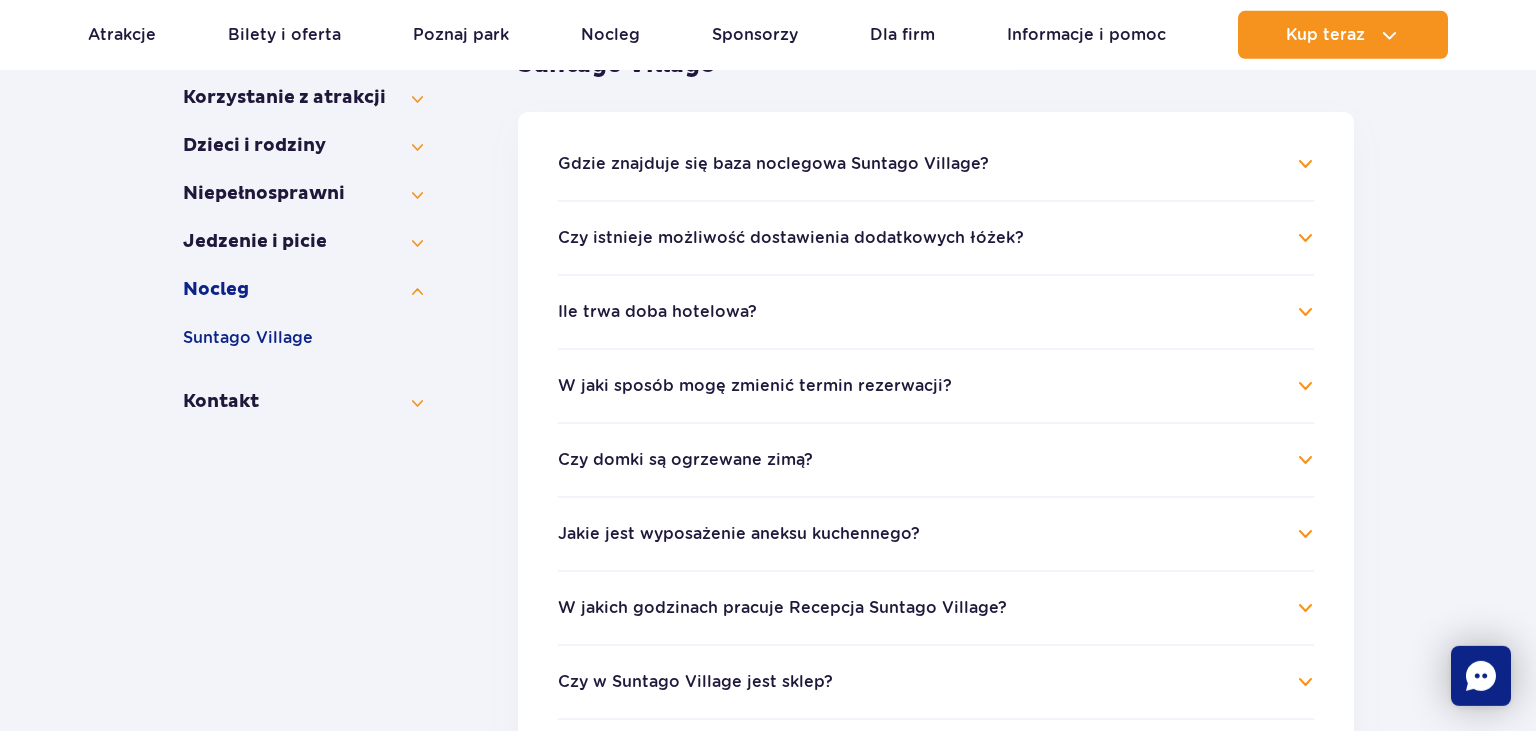 click on "Ile trwa doba hotelowa?" at bounding box center (657, 312) 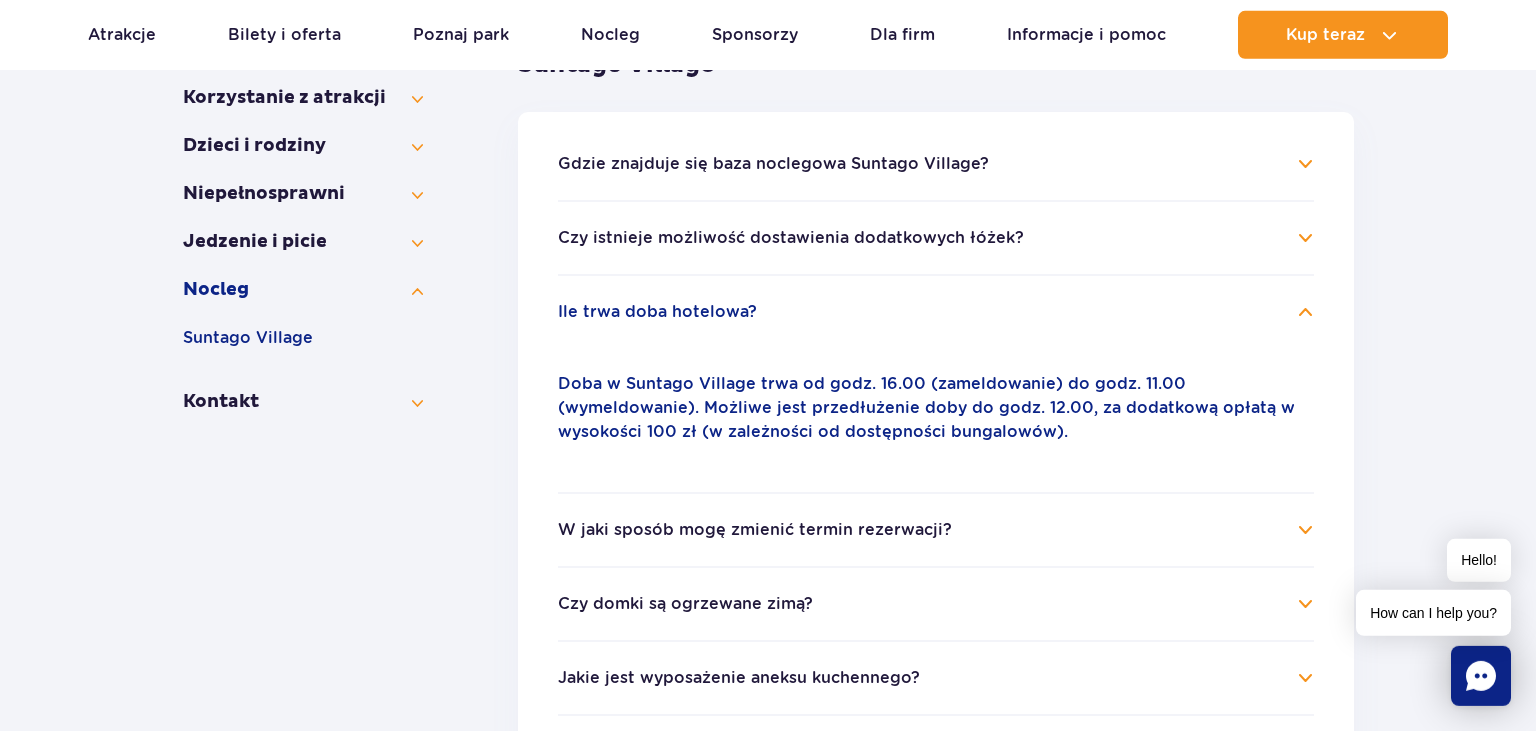 click on "Gdzie znajduje się baza noclegowa Suntago Village?" at bounding box center (773, 164) 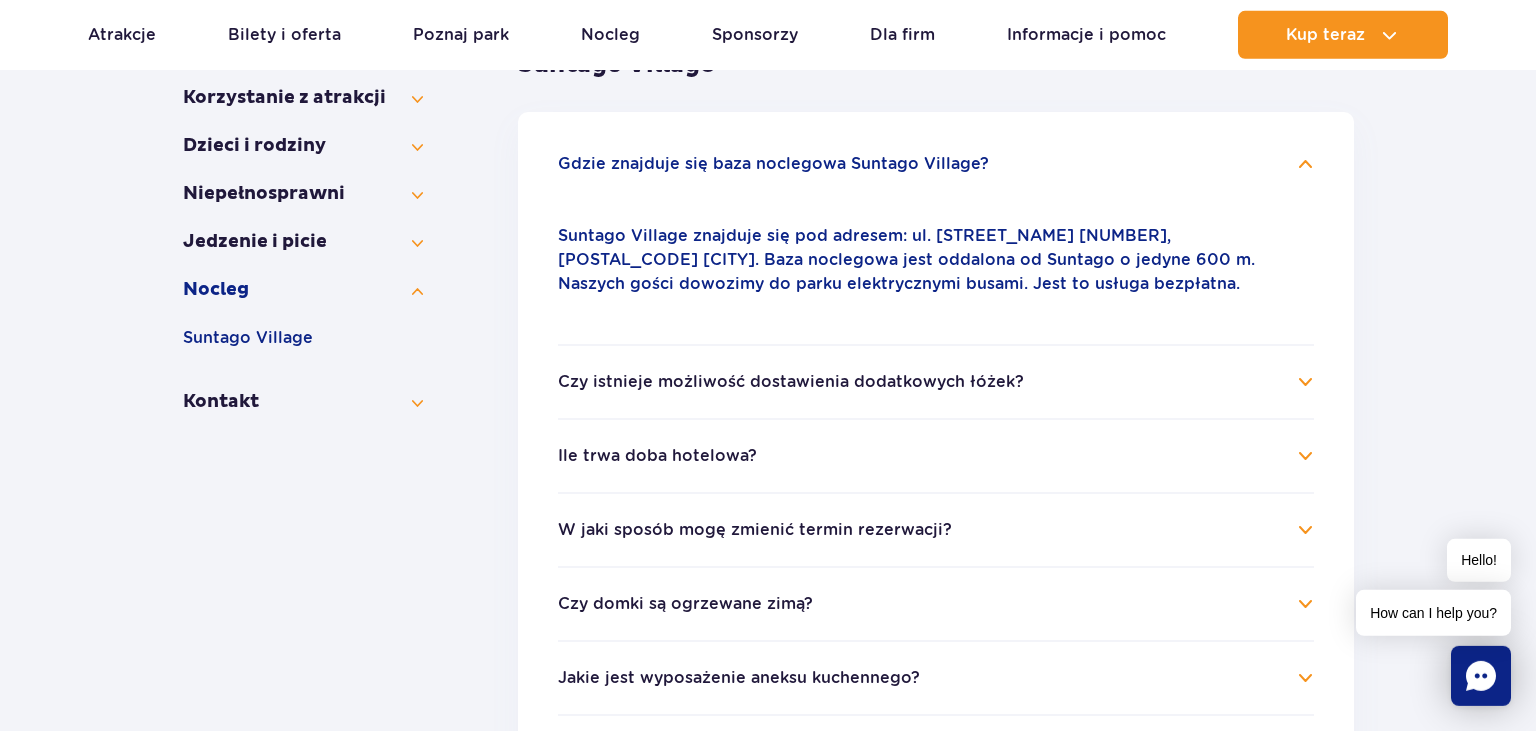 click on "Gdzie znajduje się baza noclegowa Suntago Village?" at bounding box center (773, 164) 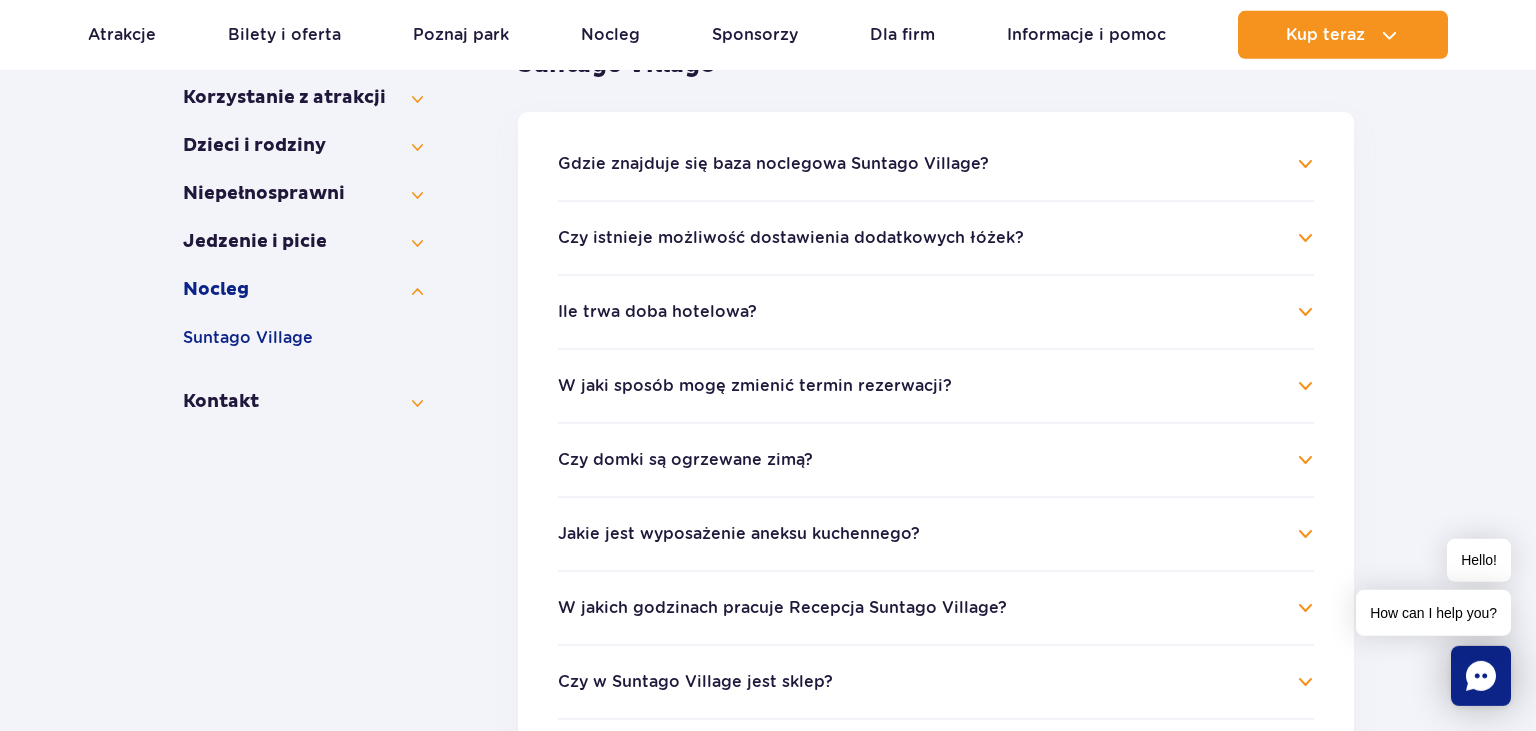 click on "Czy domki są ogrzewane zimą?" at bounding box center [936, 460] 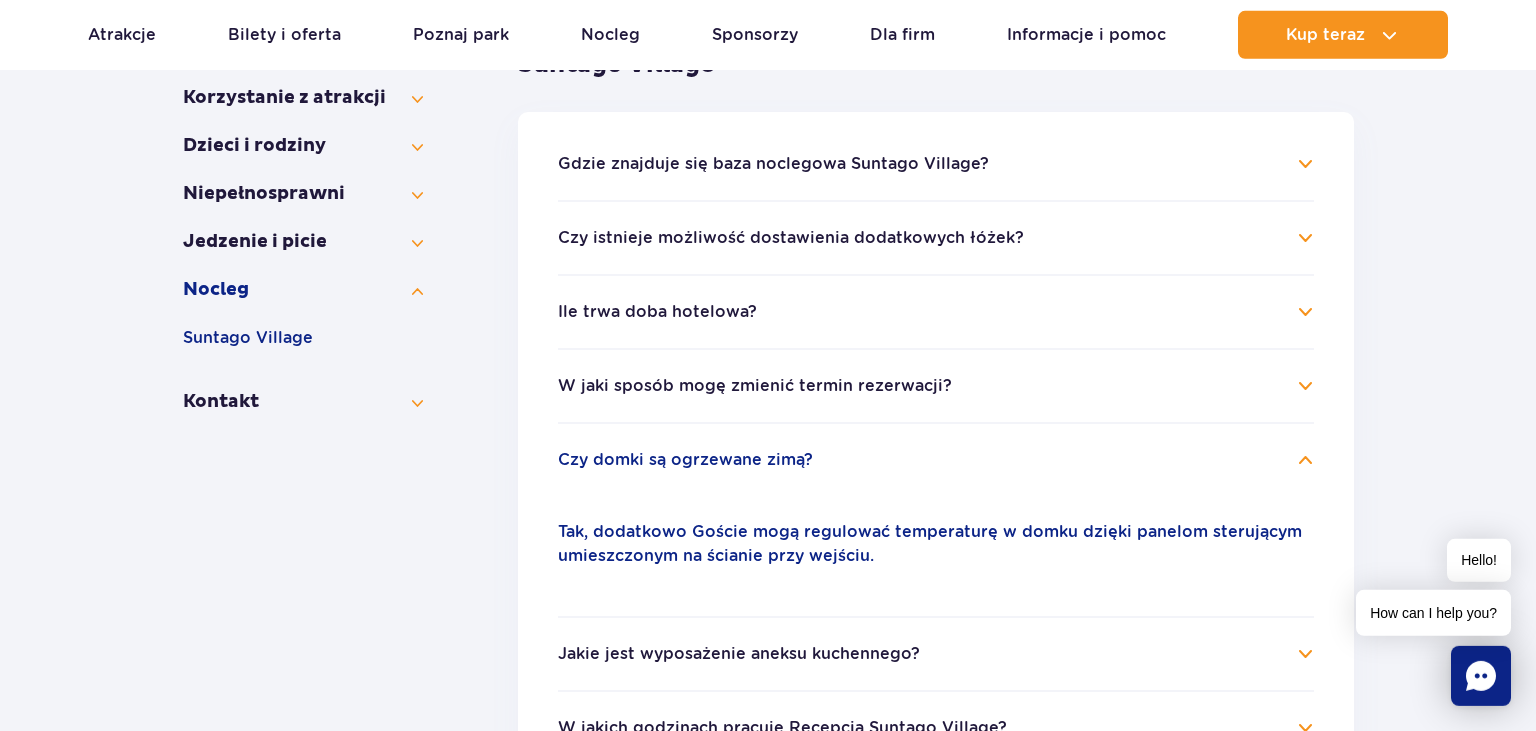 click on "Czy domki są ogrzewane zimą?" at bounding box center [936, 460] 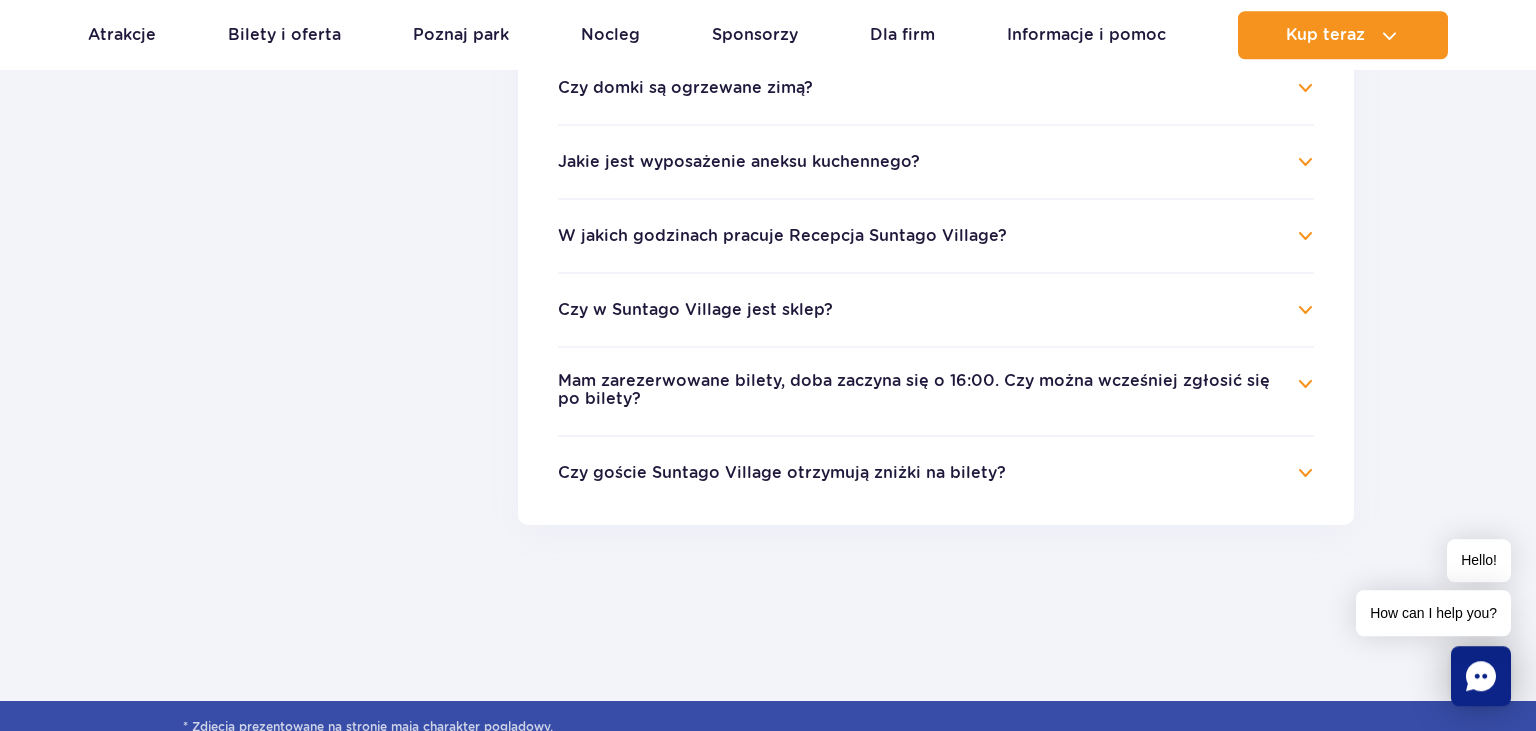 scroll, scrollTop: 812, scrollLeft: 0, axis: vertical 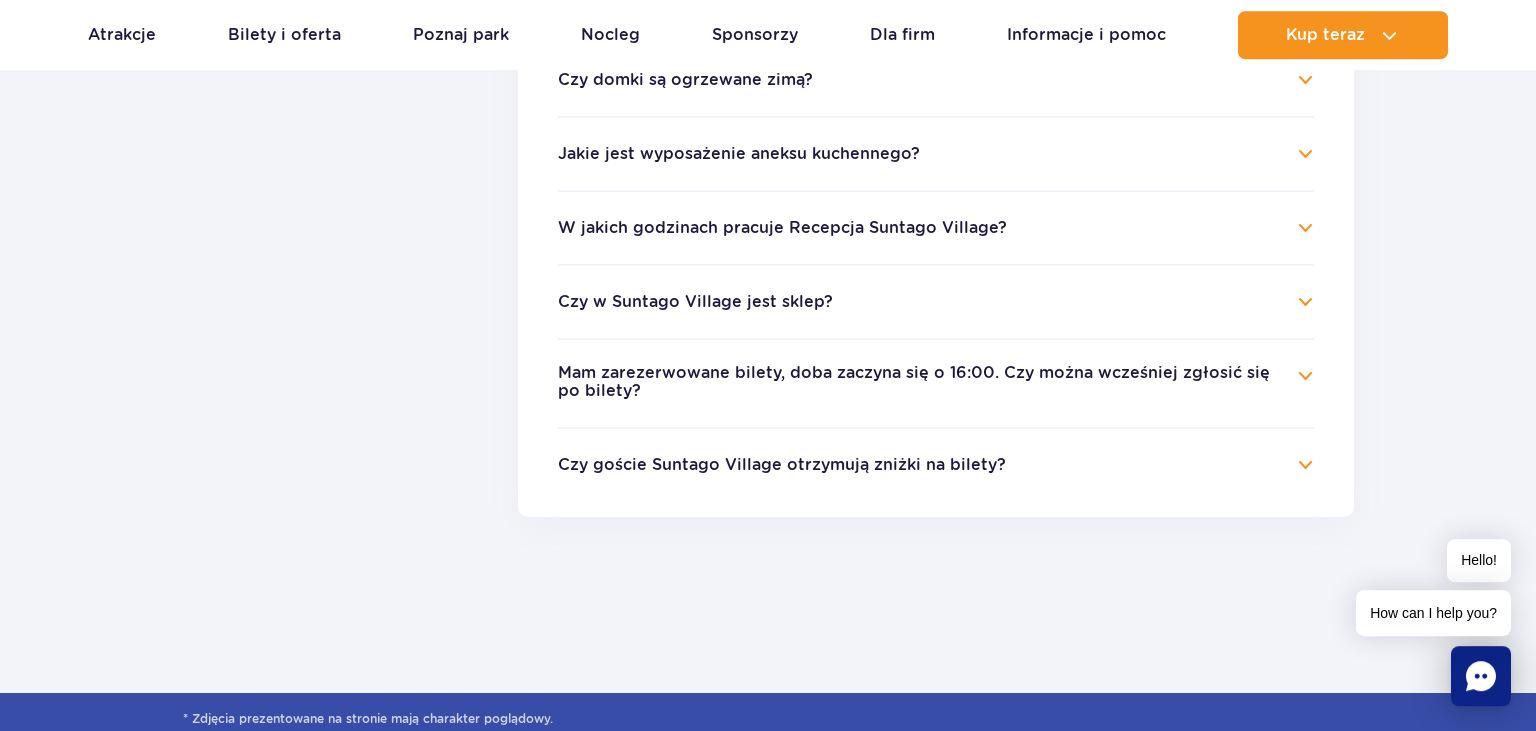 click on "Czy goście Suntago Village otrzymują zniżki na bilety?" at bounding box center [936, 465] 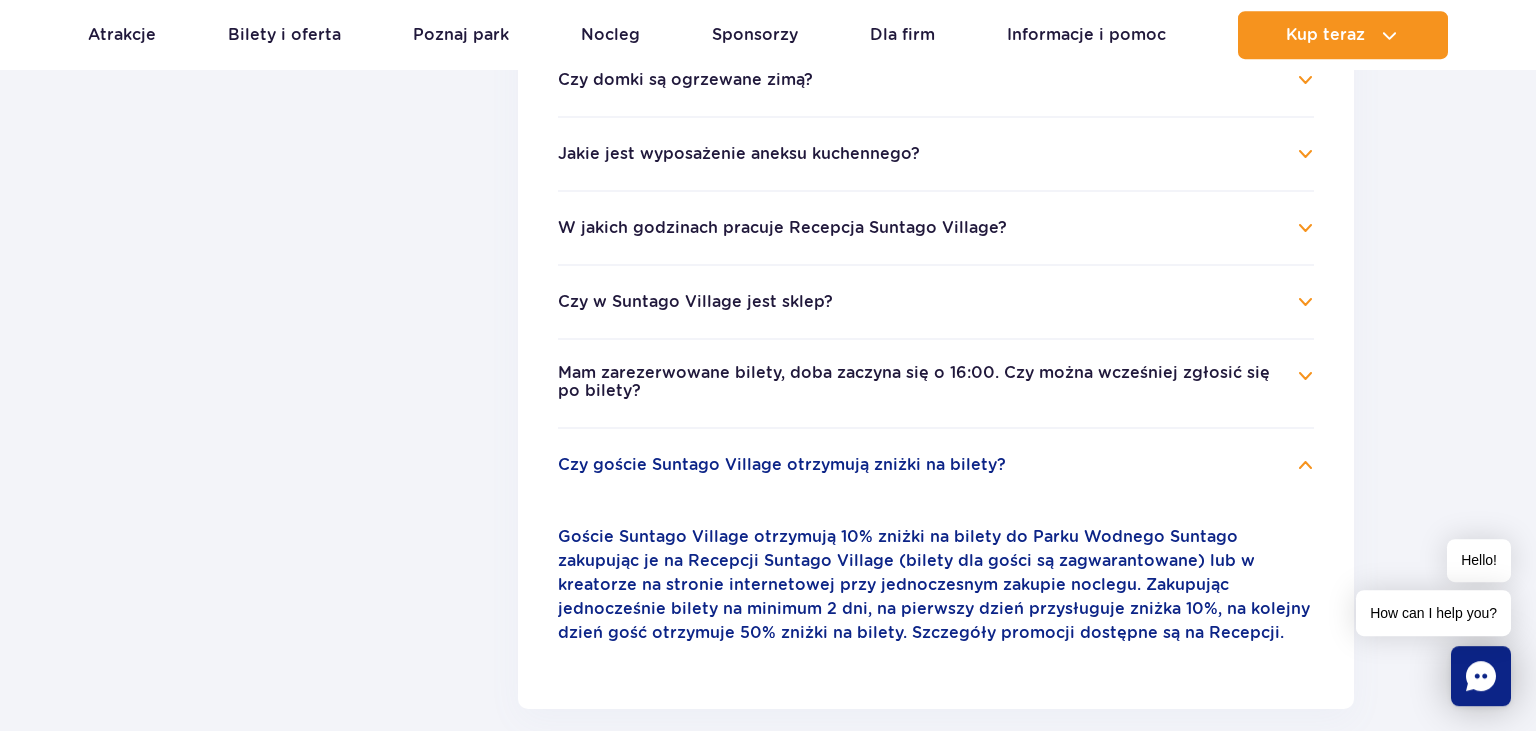 click on "Czy goście Suntago Village otrzymują zniżki na bilety?" at bounding box center (936, 465) 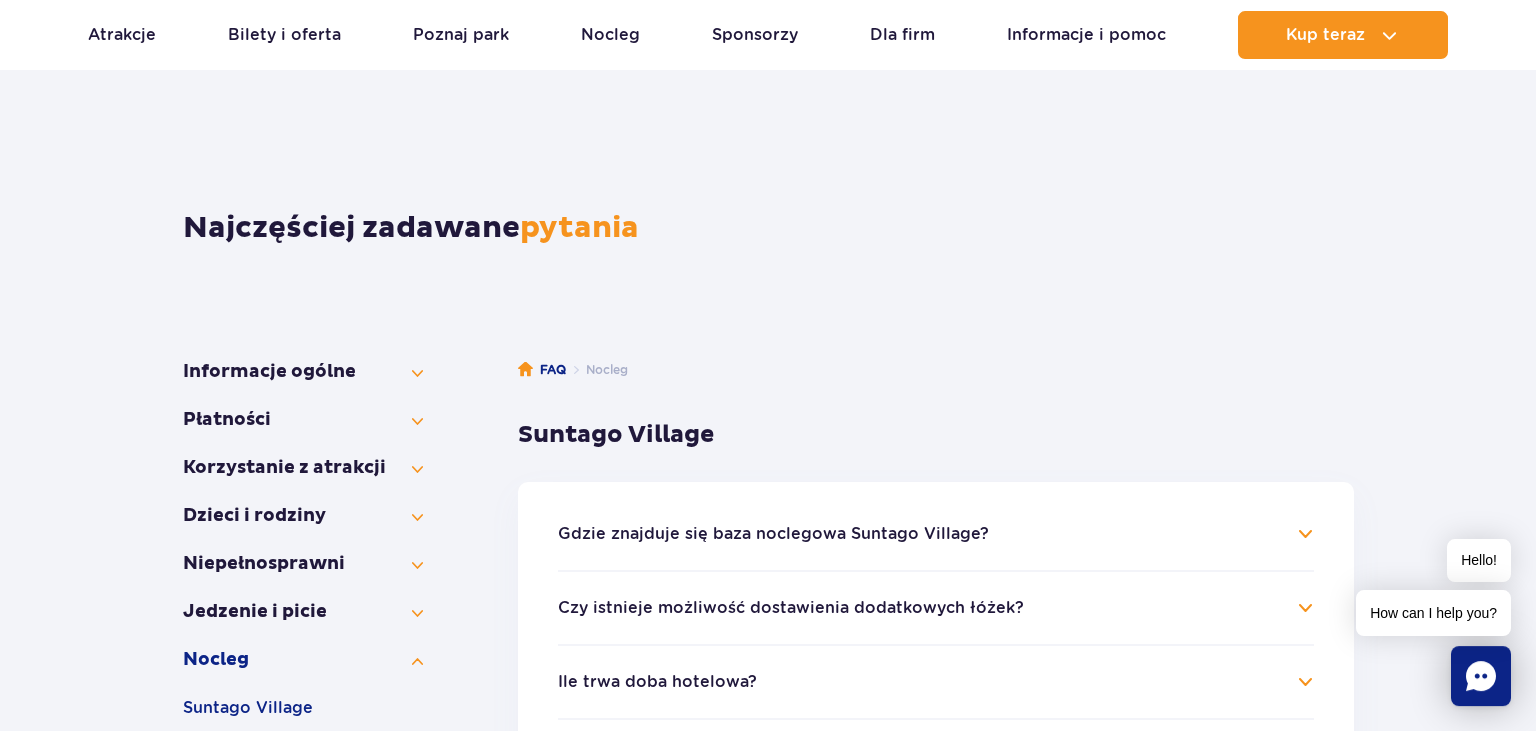 scroll, scrollTop: 0, scrollLeft: 0, axis: both 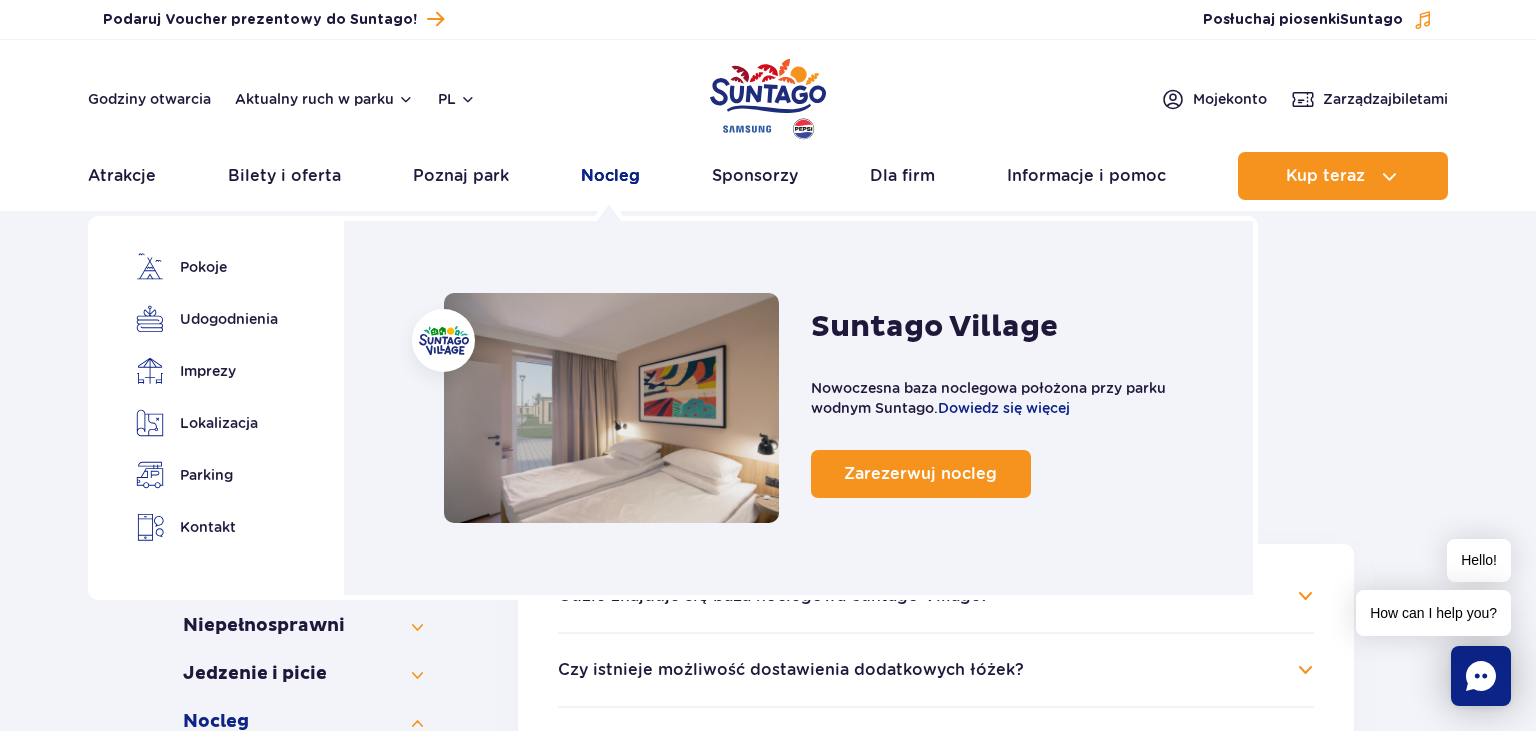 click on "Nocleg" at bounding box center (610, 176) 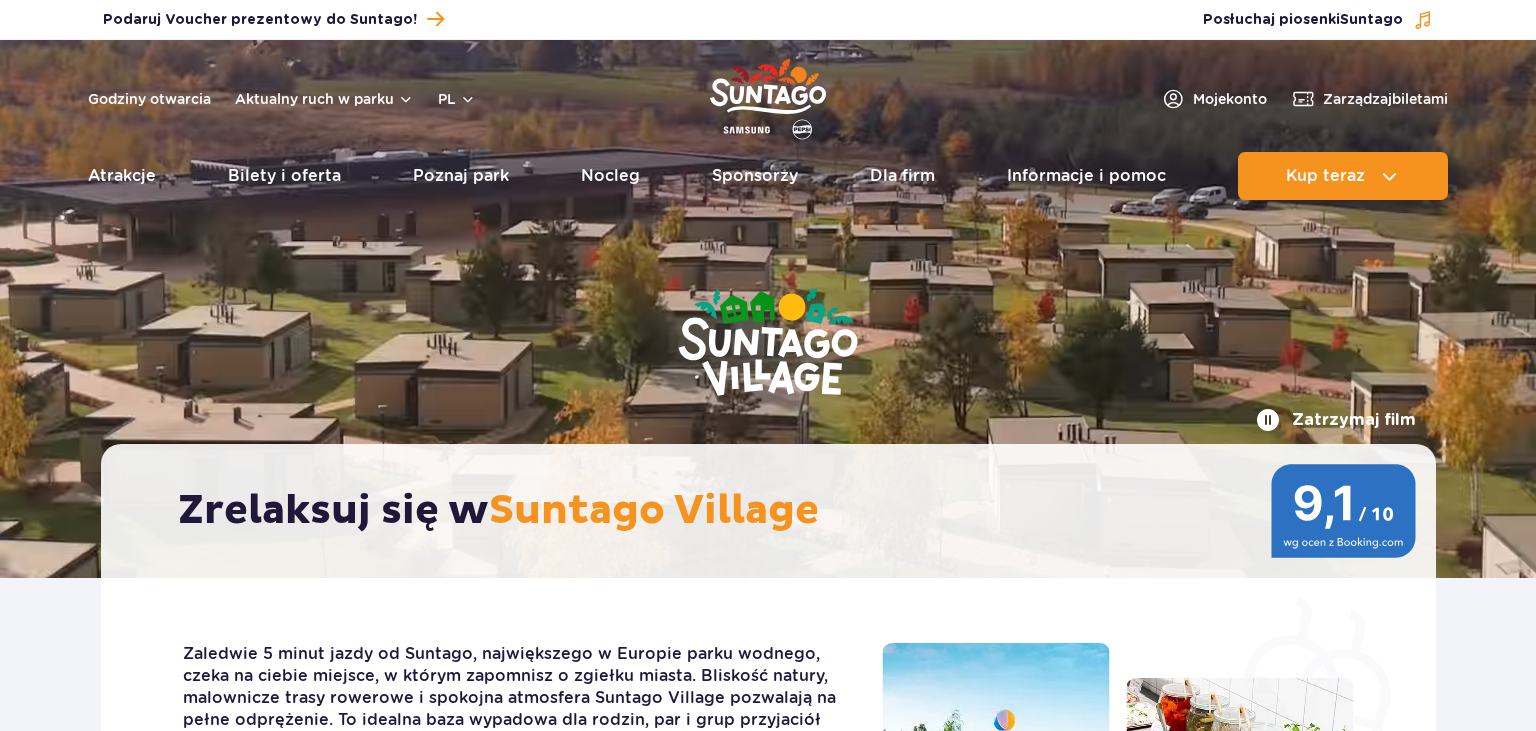 scroll, scrollTop: 0, scrollLeft: 0, axis: both 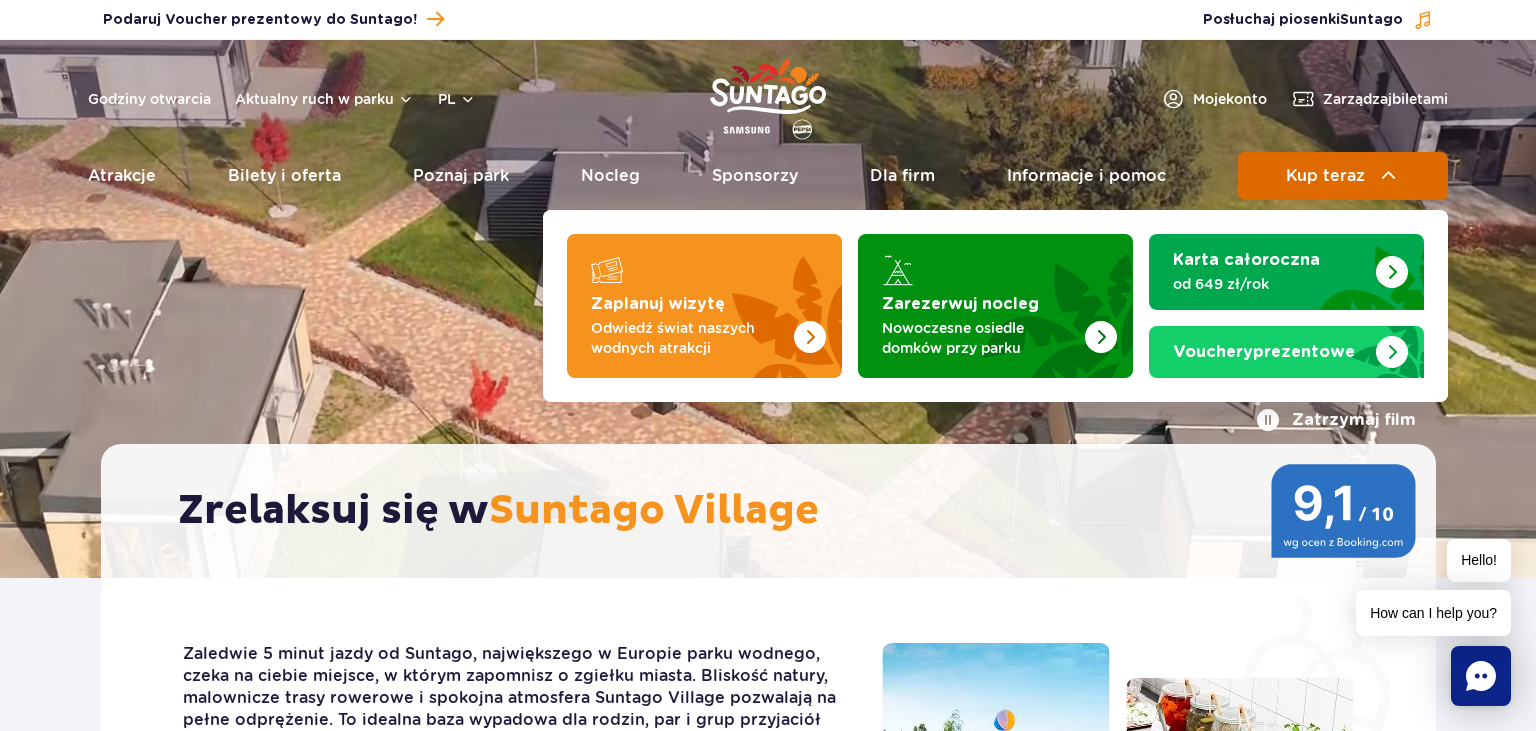 click on "Kup teraz" at bounding box center (1325, 176) 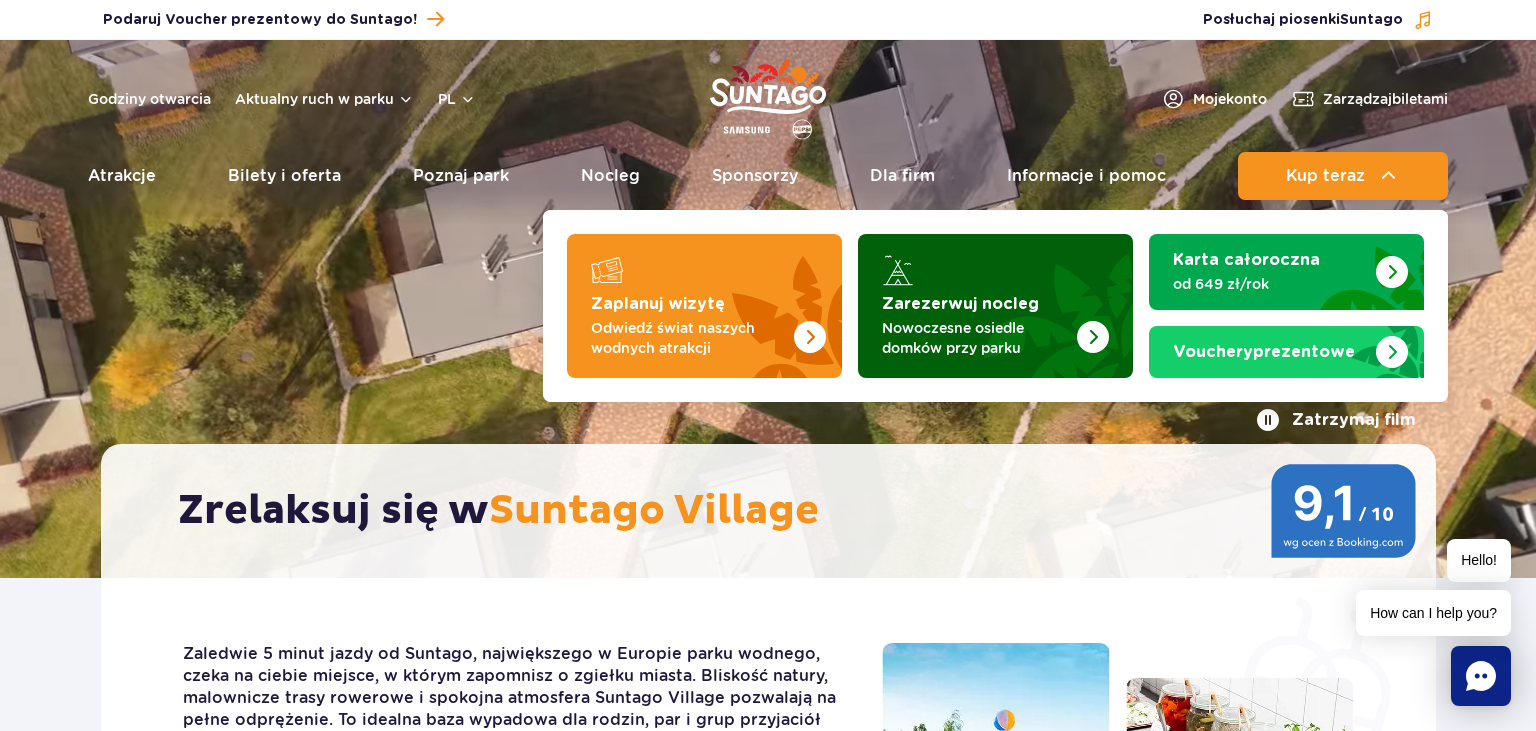 click at bounding box center [1093, 337] 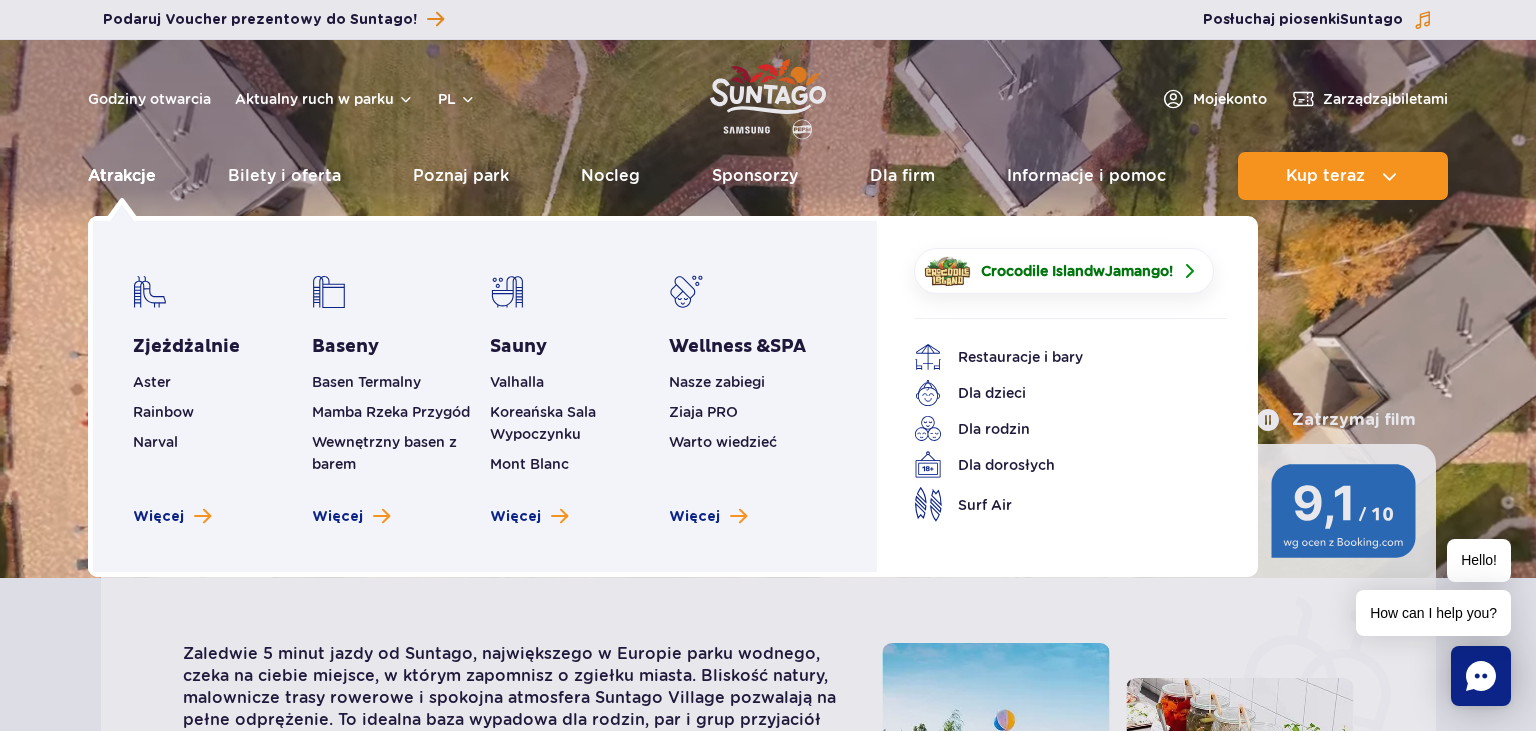 click on "Atrakcje" at bounding box center [122, 176] 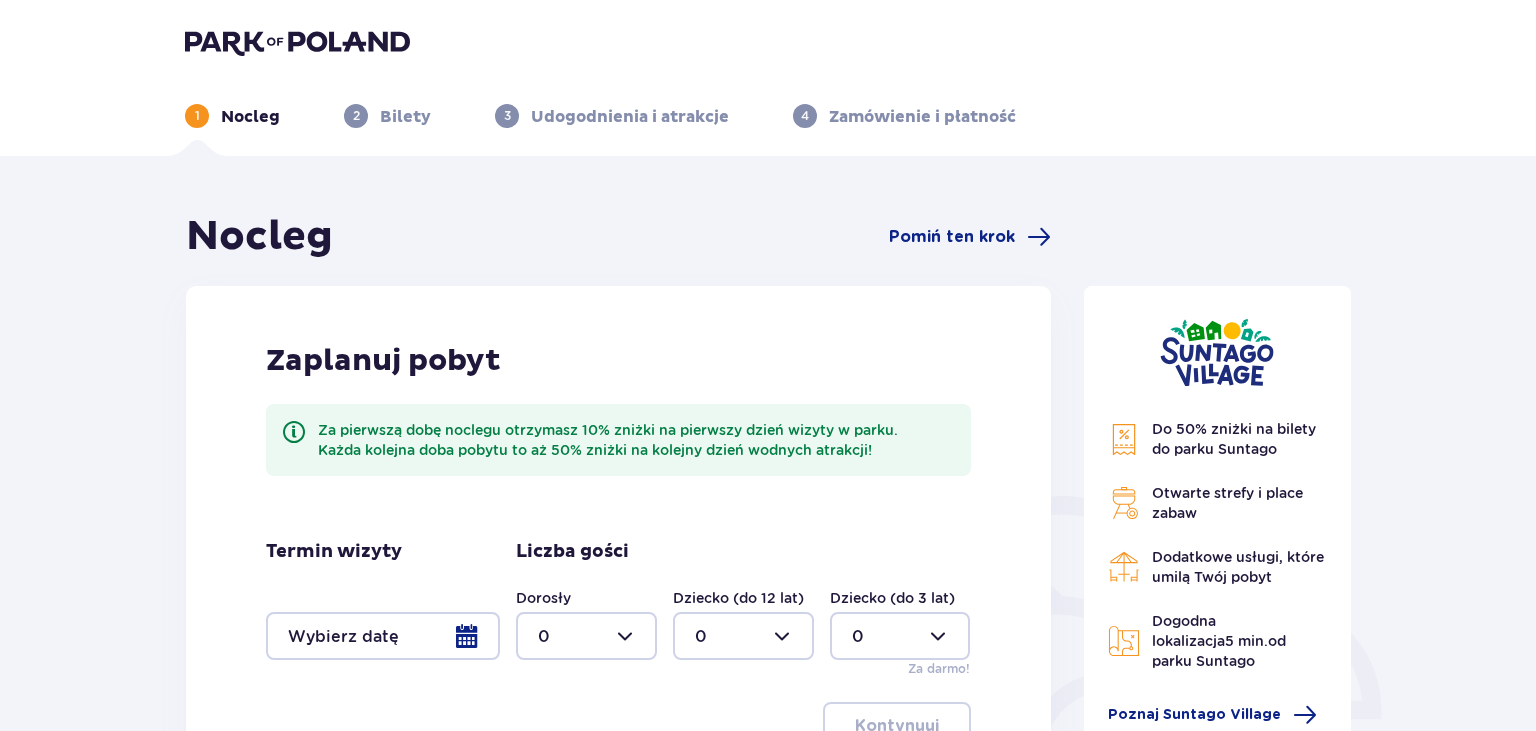 scroll, scrollTop: 0, scrollLeft: 0, axis: both 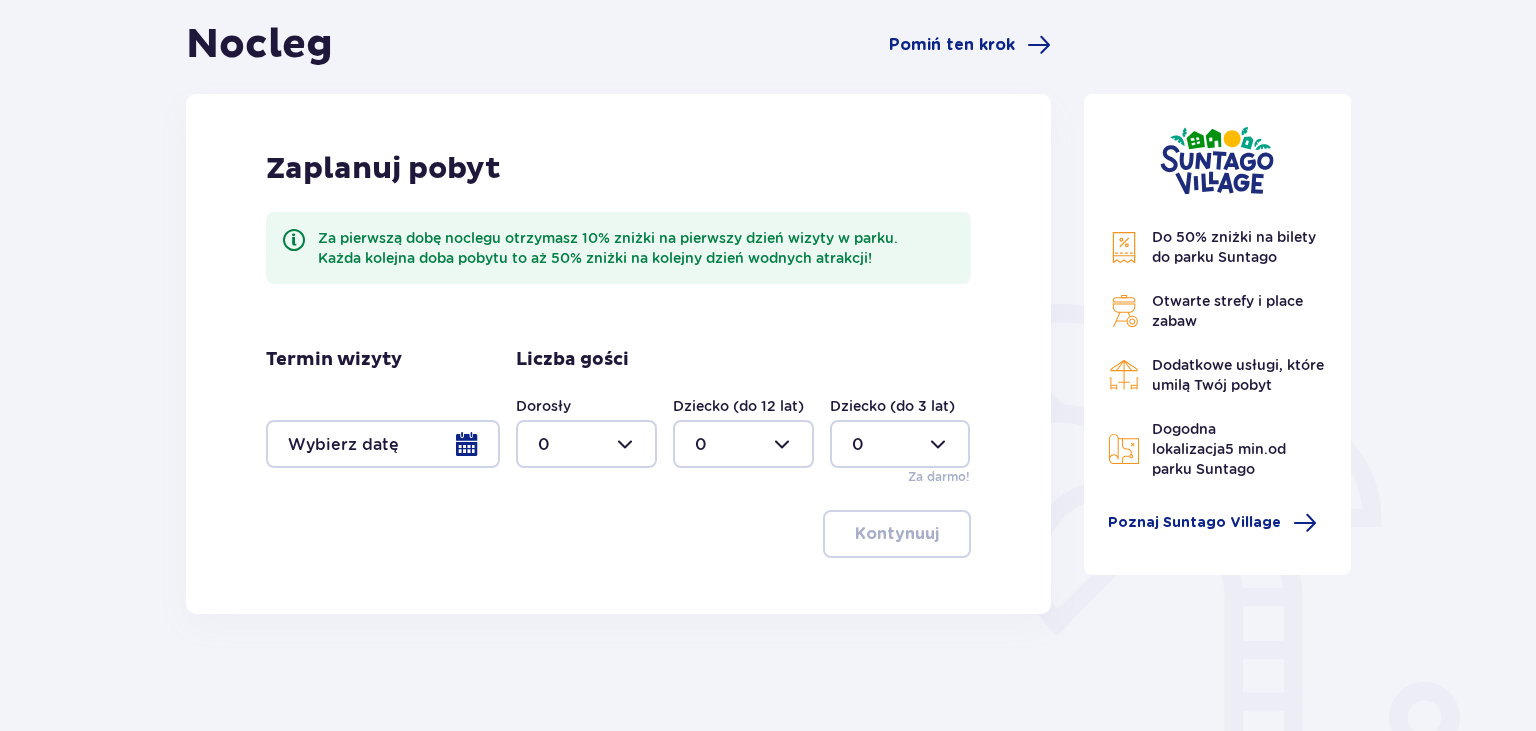 click on "Dorosły   0 Dziecko (do 12 lat)   0 Dziecko (do 3 lat)   0 Za darmo!" at bounding box center [743, 441] 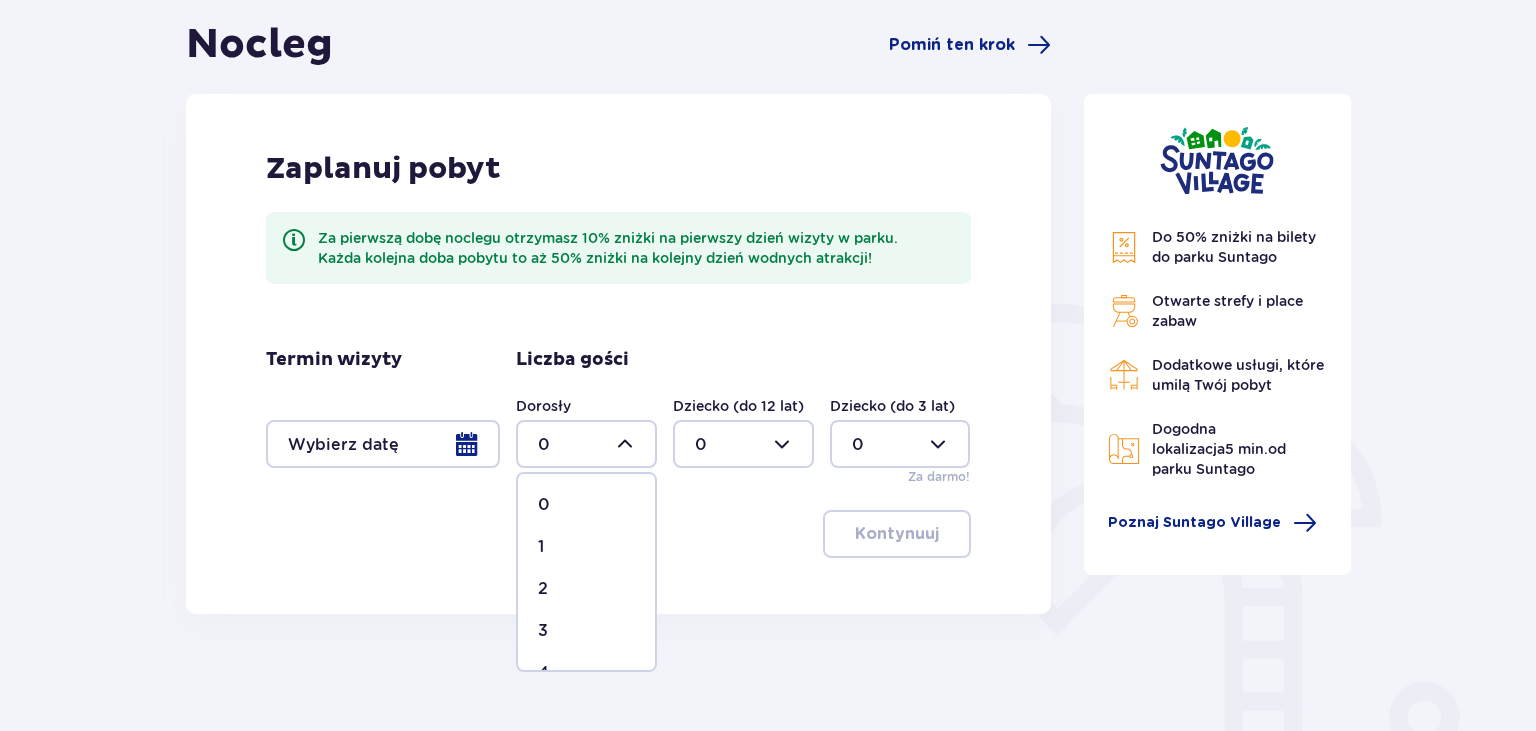 click on "2" at bounding box center (543, 589) 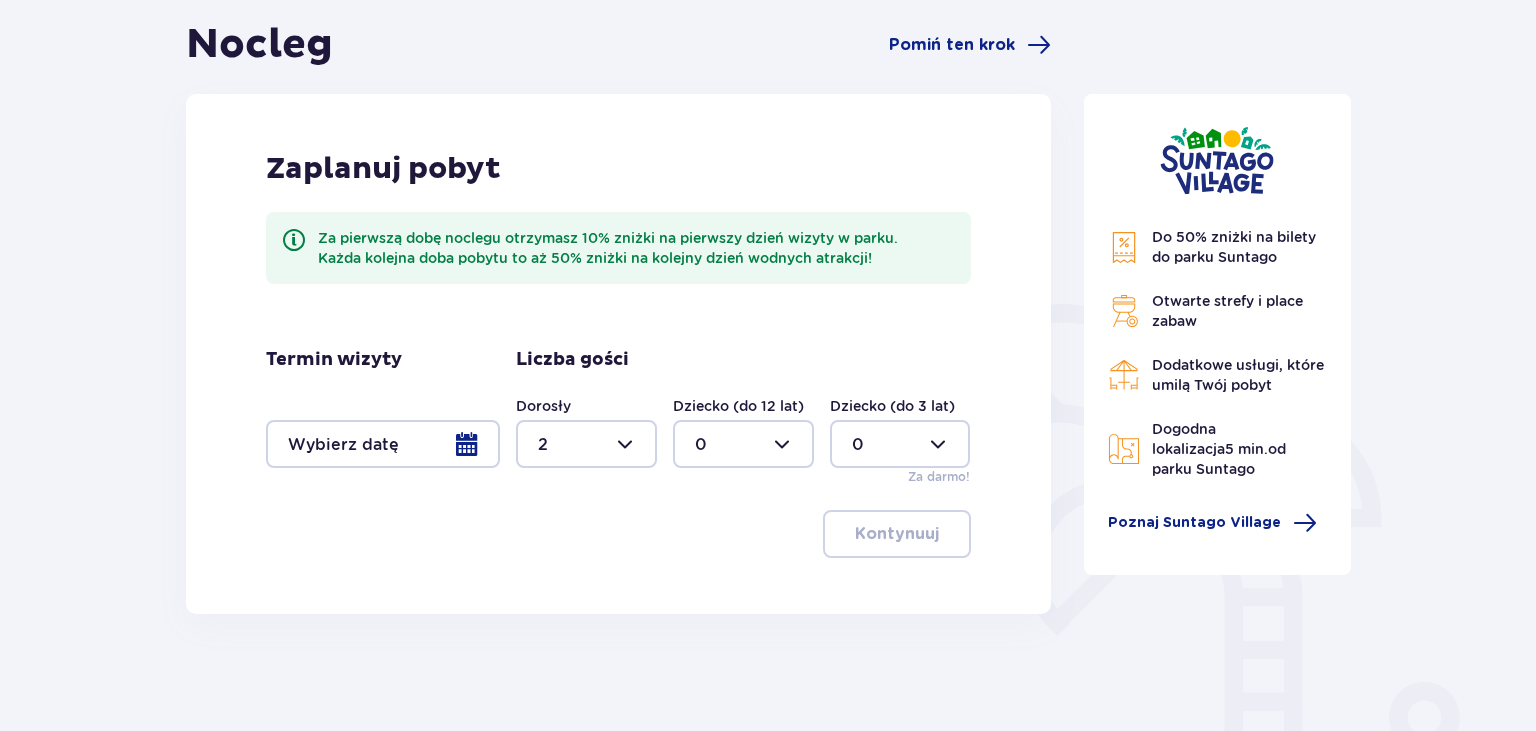 click at bounding box center [383, 444] 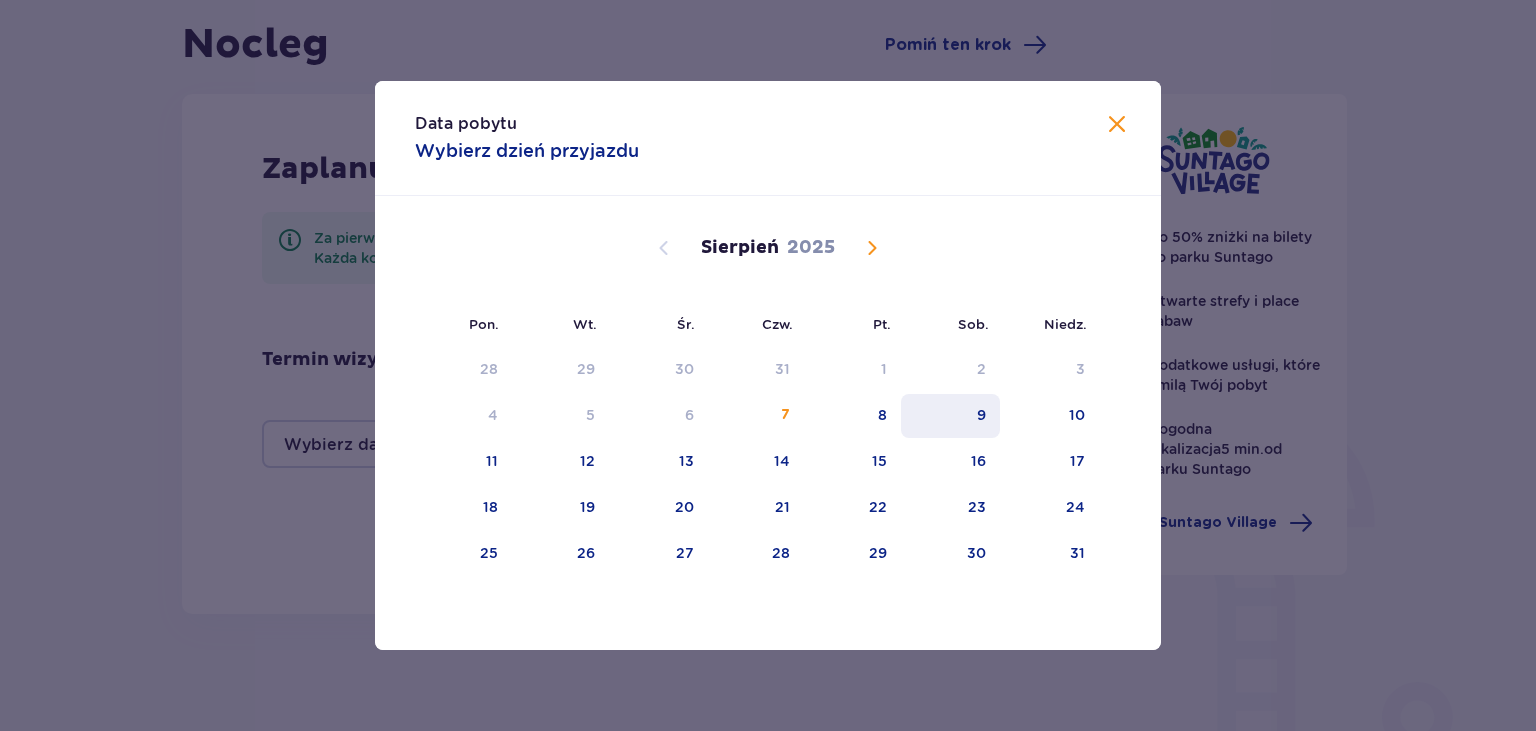 click on "9" at bounding box center [950, 416] 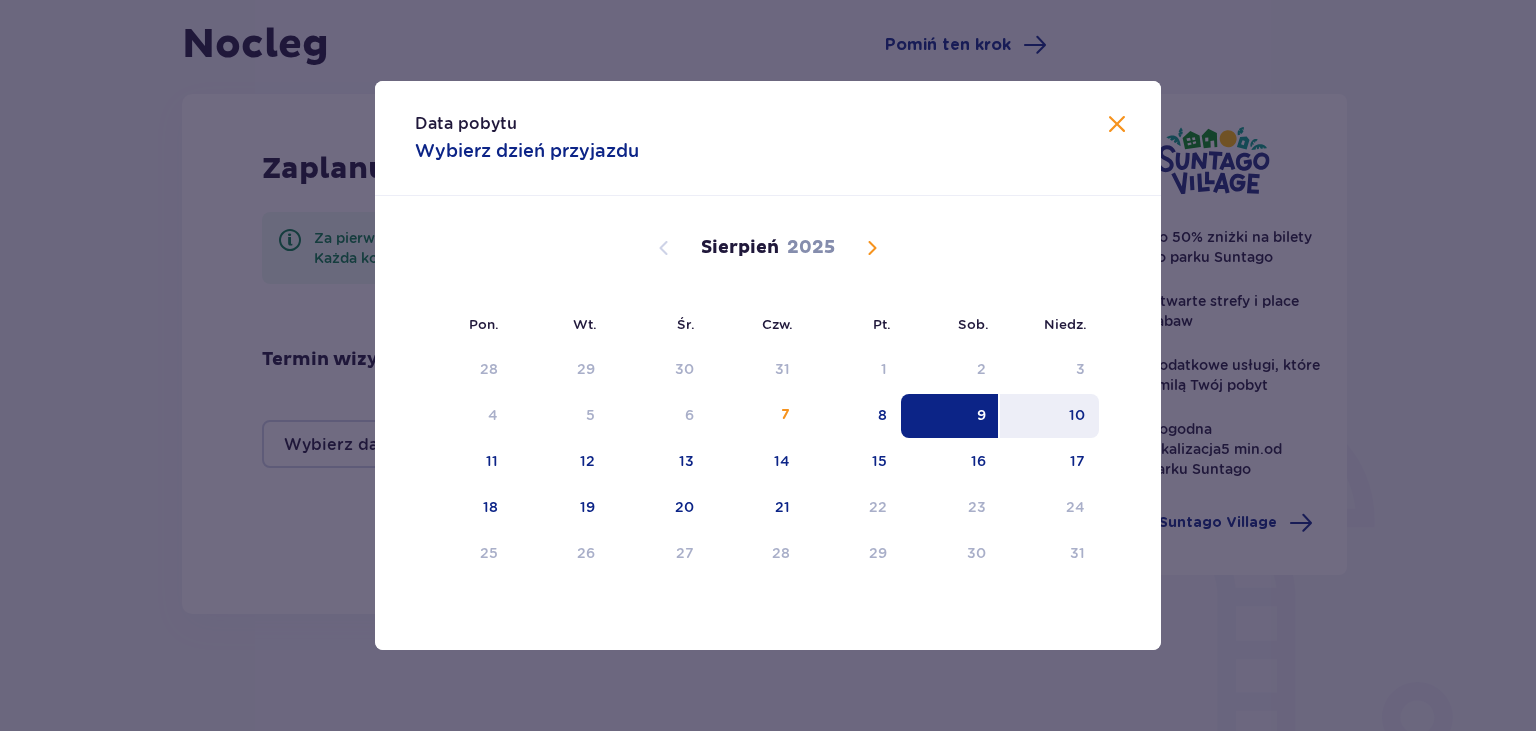 click on "10" at bounding box center [1049, 416] 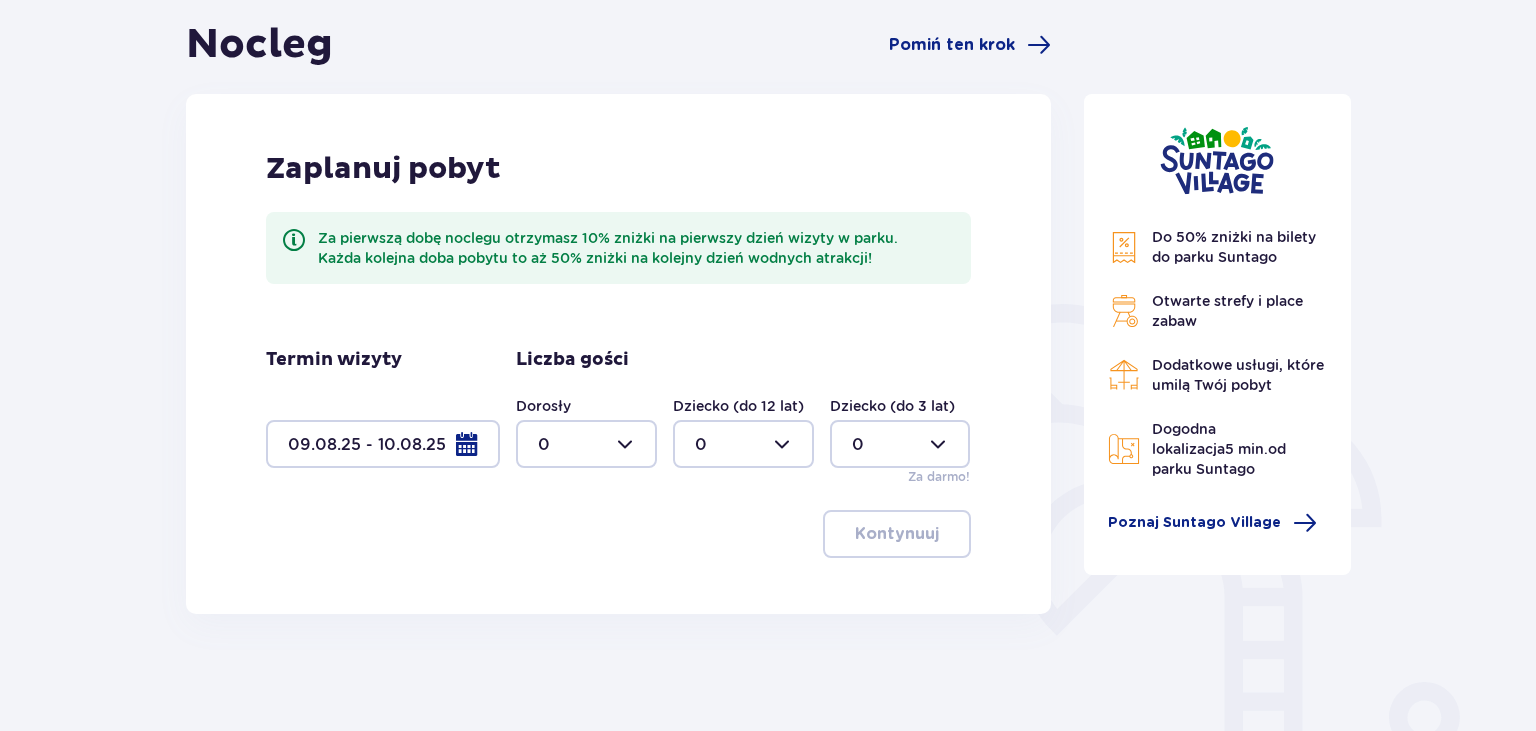 click at bounding box center [586, 444] 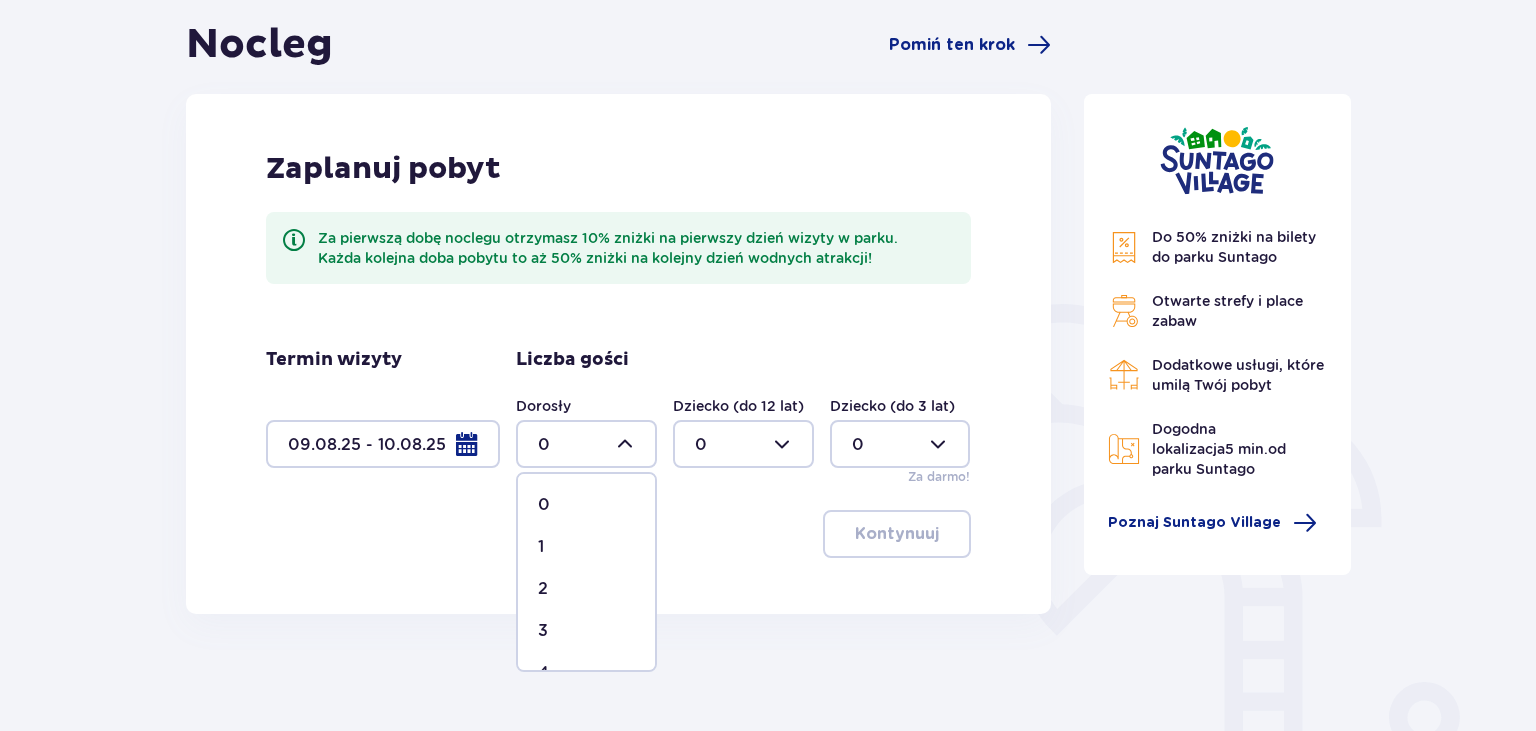 click on "2" at bounding box center [586, 589] 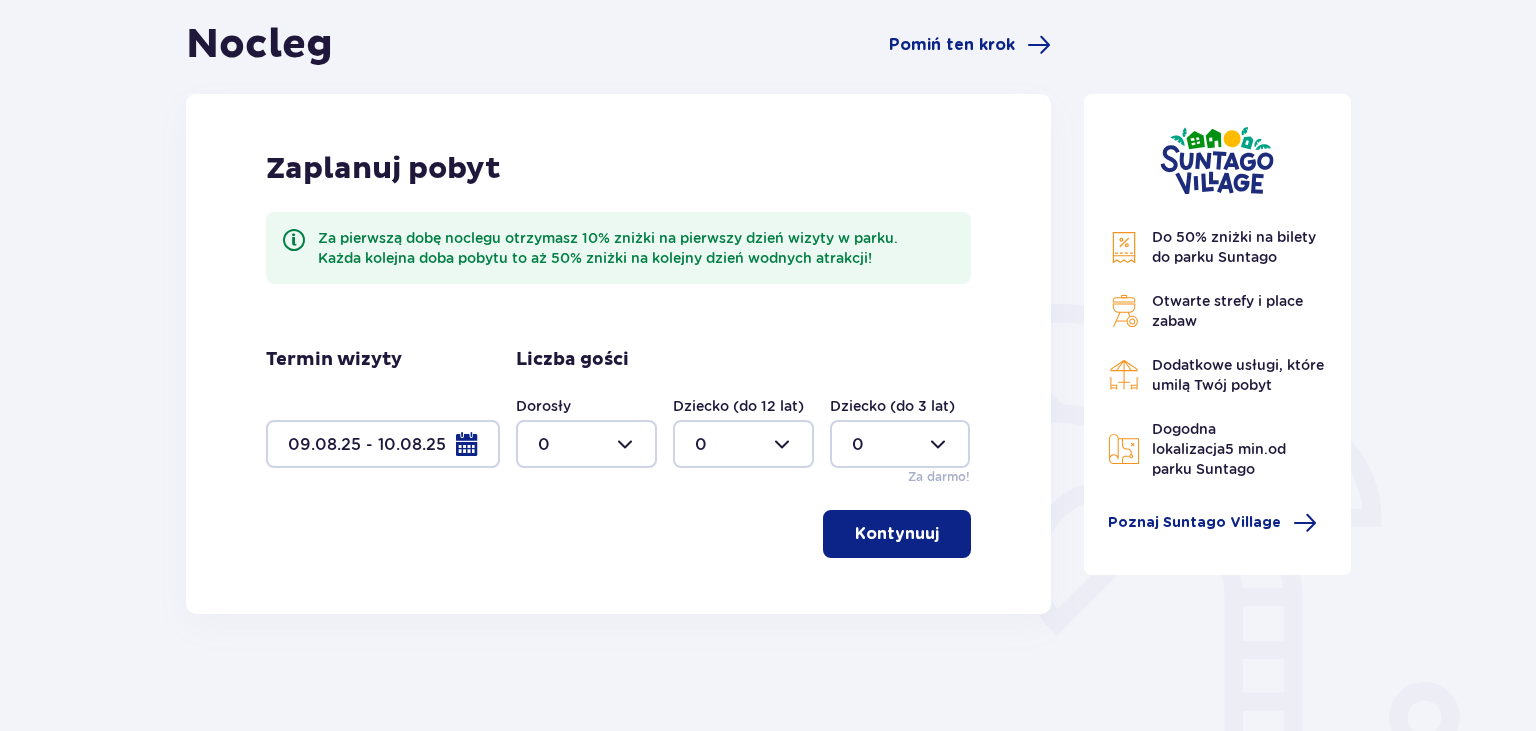 type on "2" 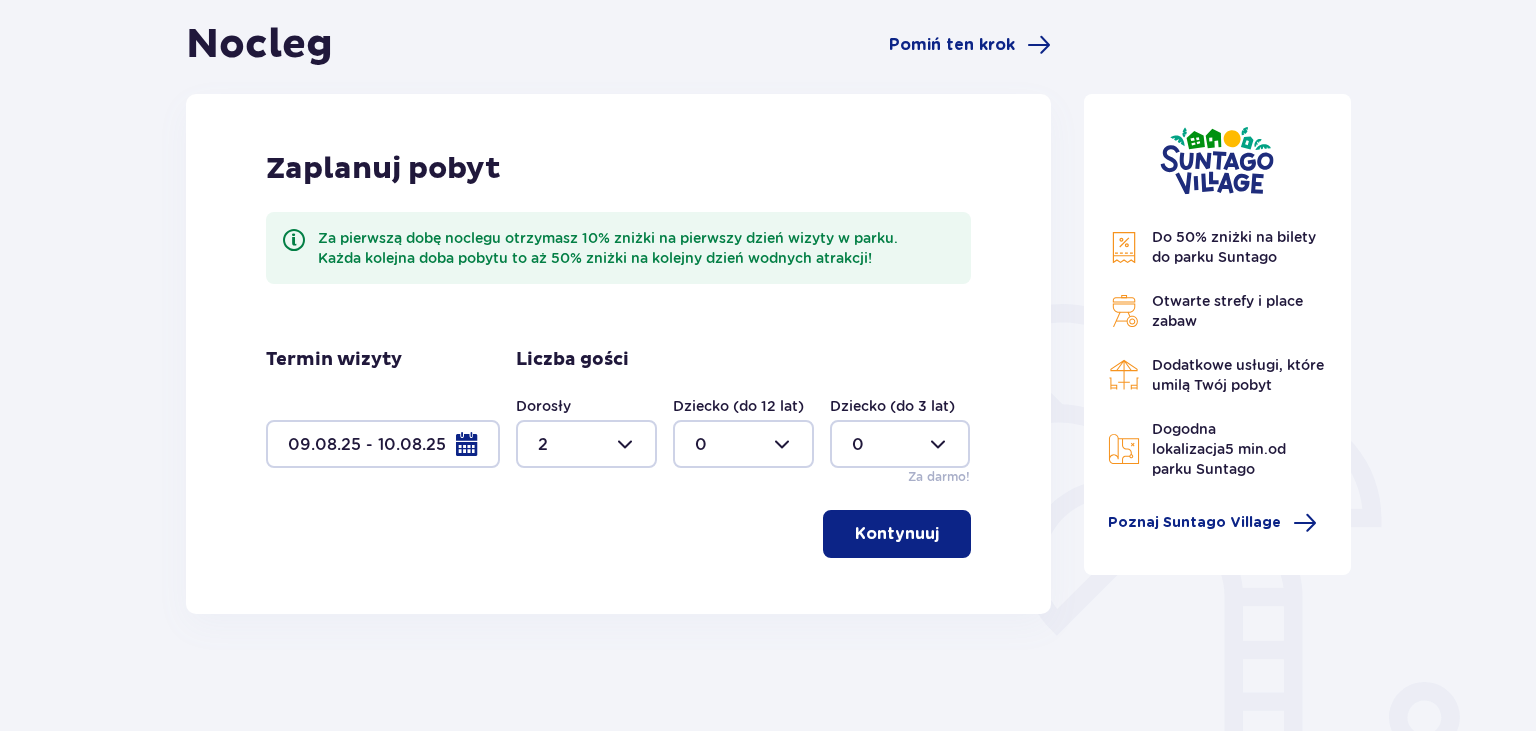 click on "Kontynuuj" at bounding box center (897, 534) 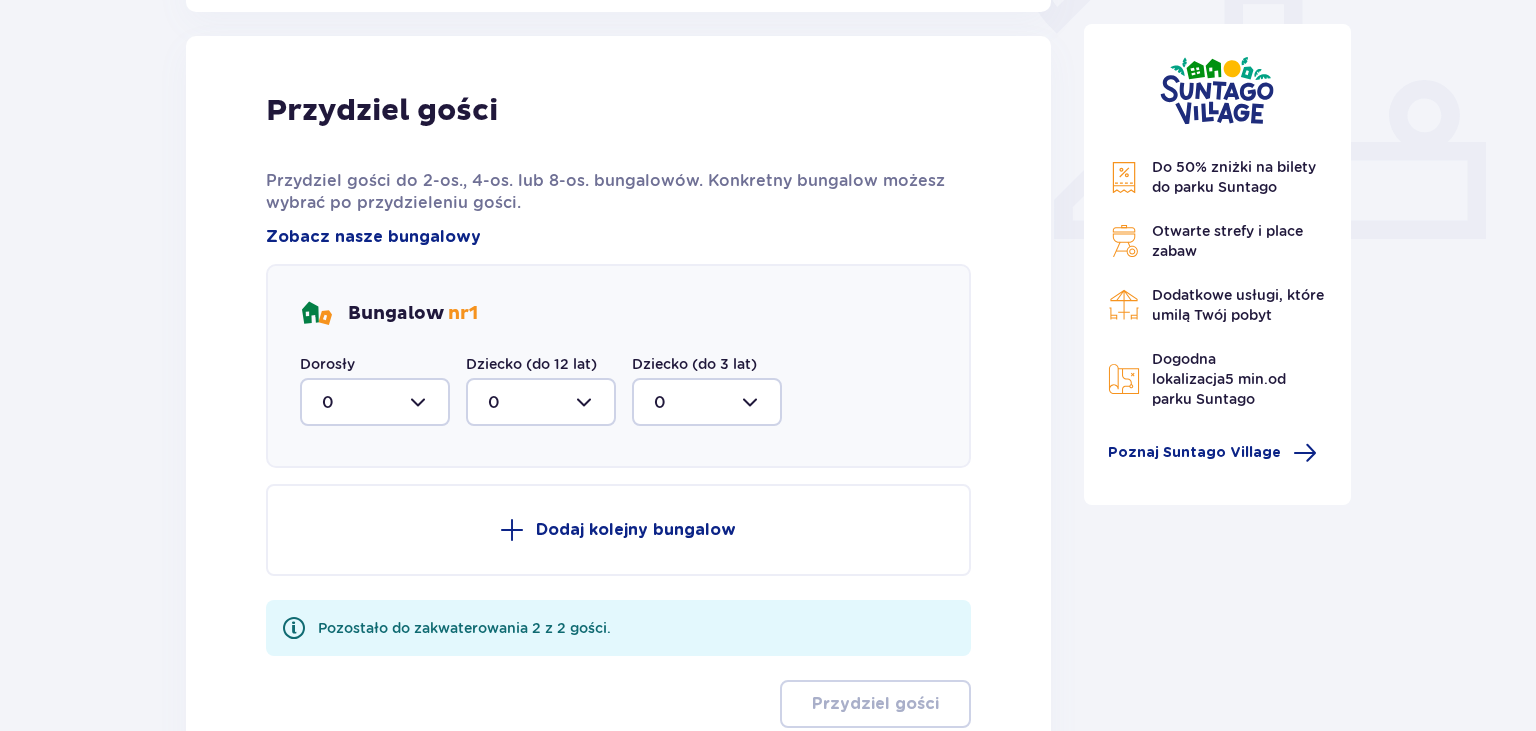 scroll, scrollTop: 806, scrollLeft: 0, axis: vertical 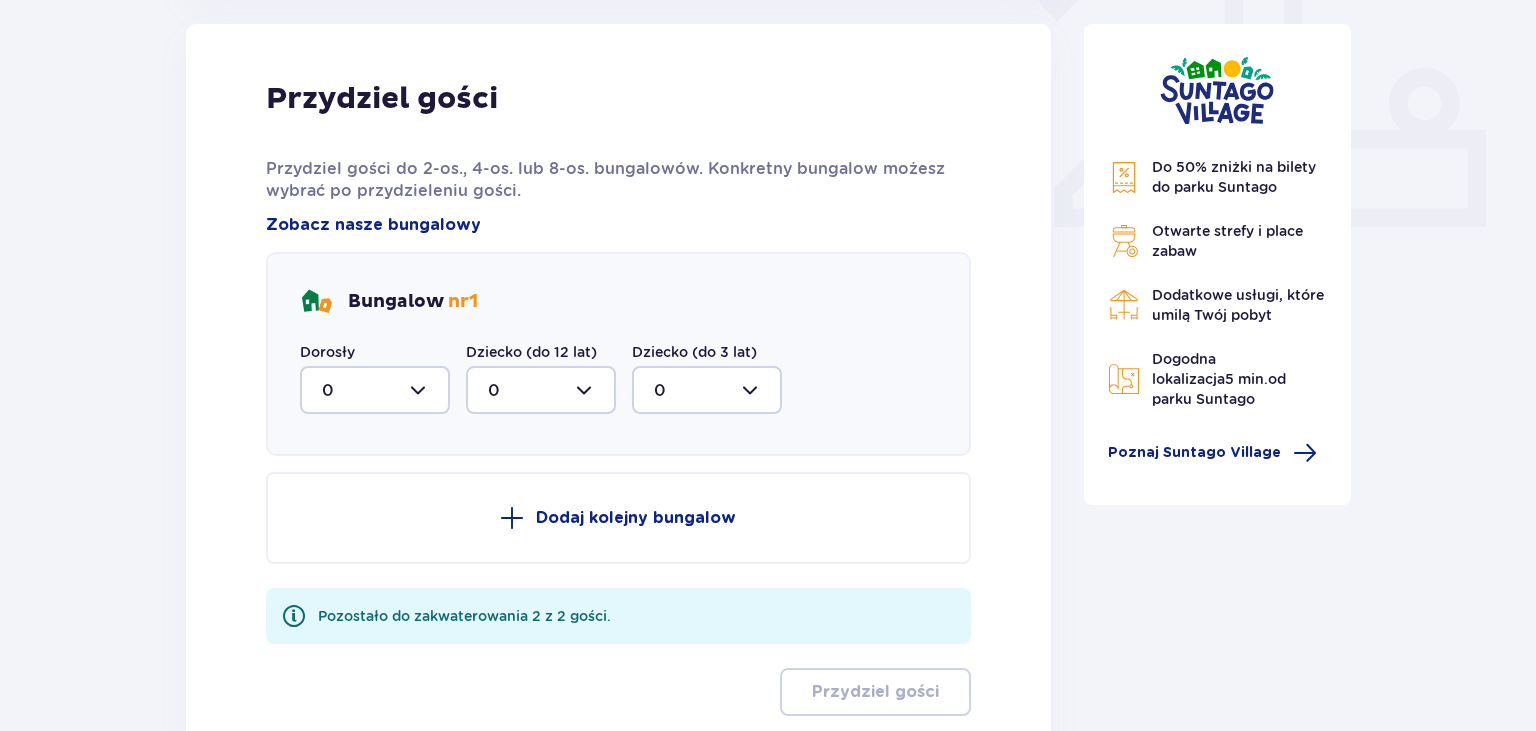 click at bounding box center [375, 390] 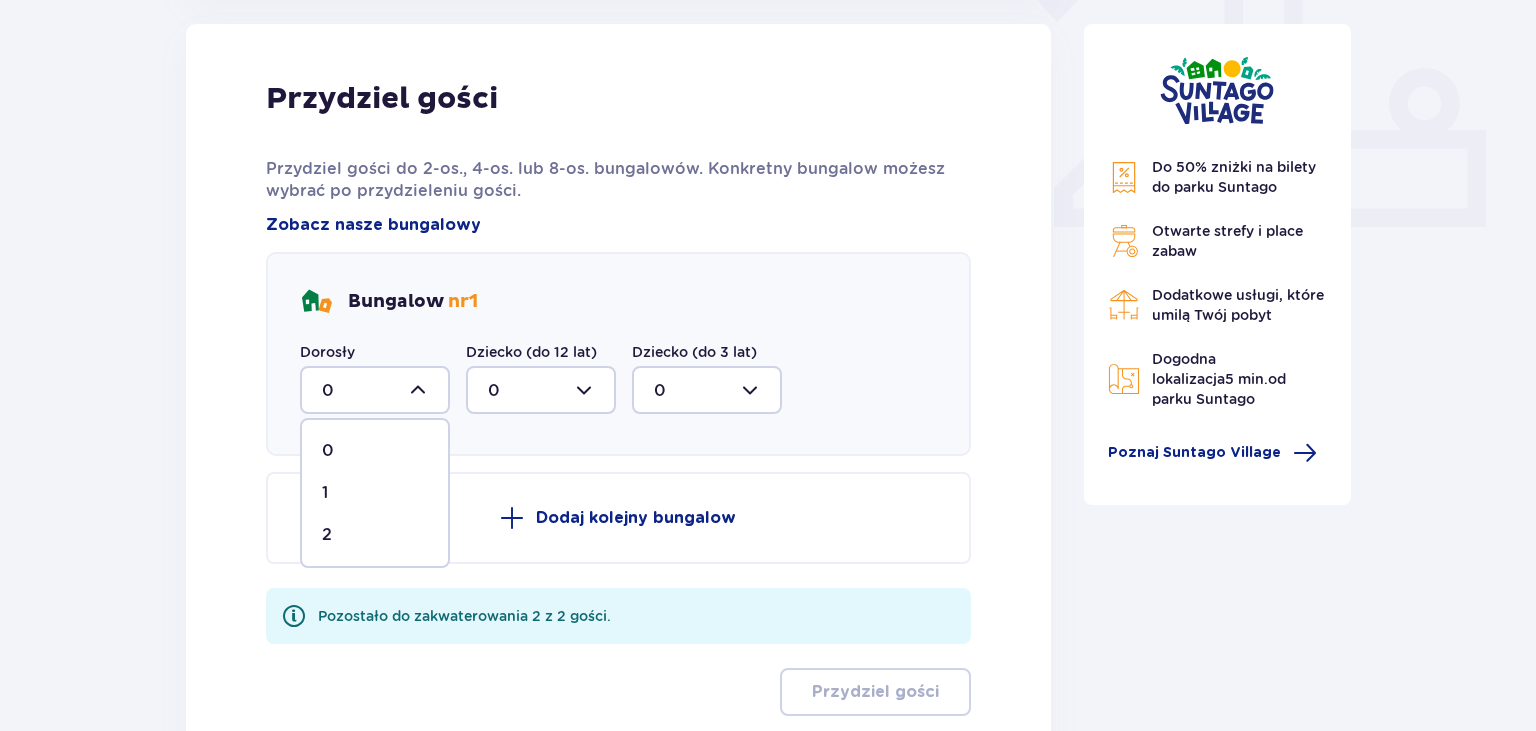 click on "2" at bounding box center (375, 535) 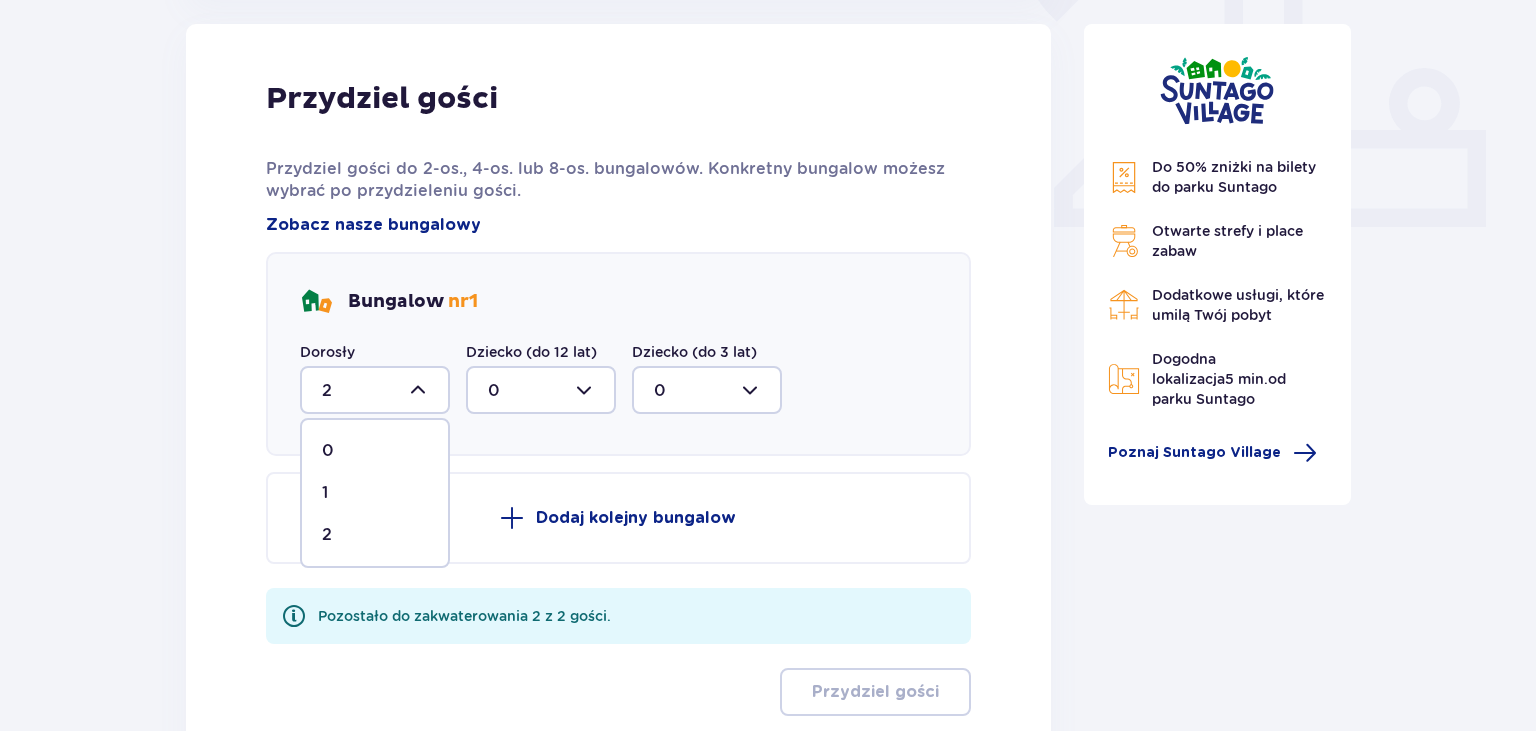 scroll, scrollTop: 770, scrollLeft: 0, axis: vertical 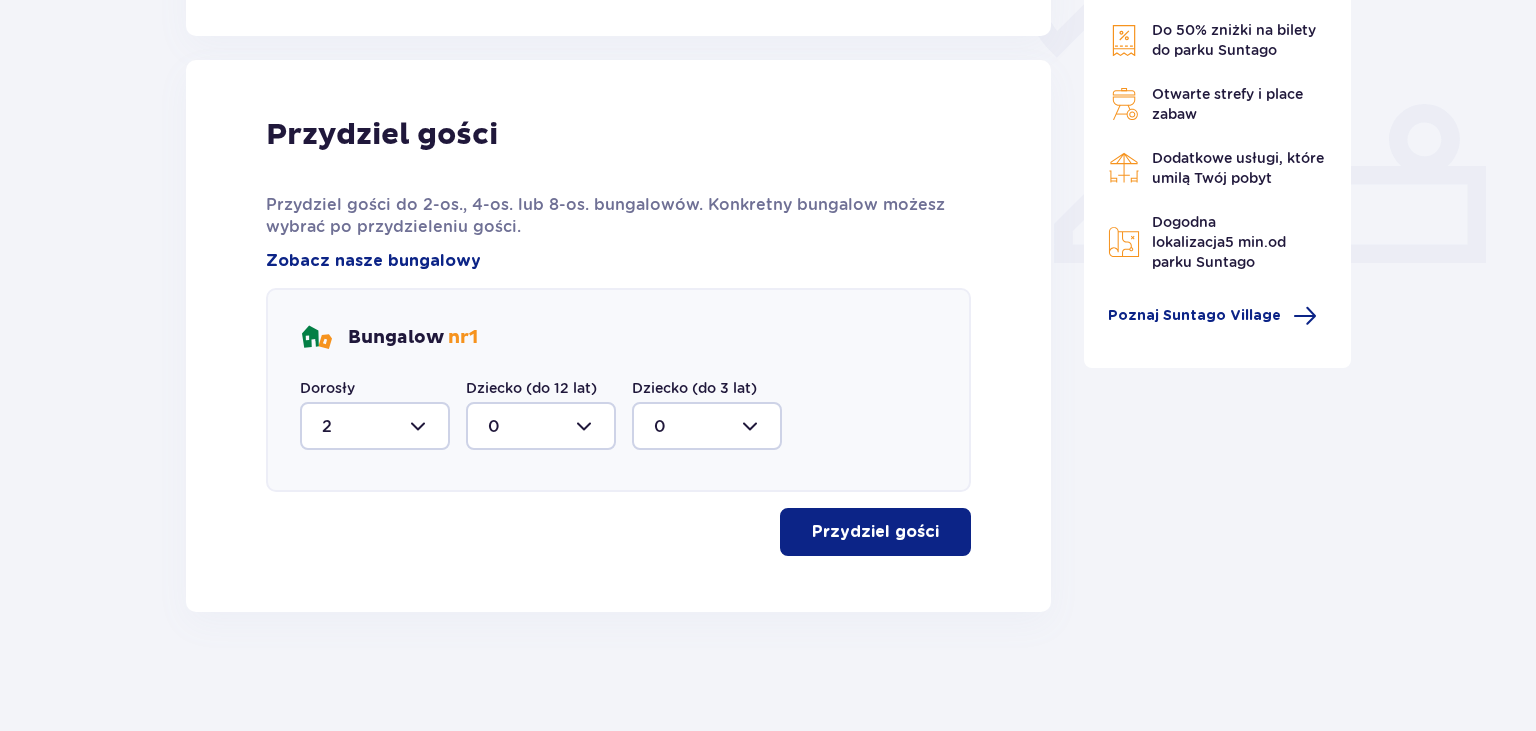 click on "Przydziel gości" at bounding box center (875, 532) 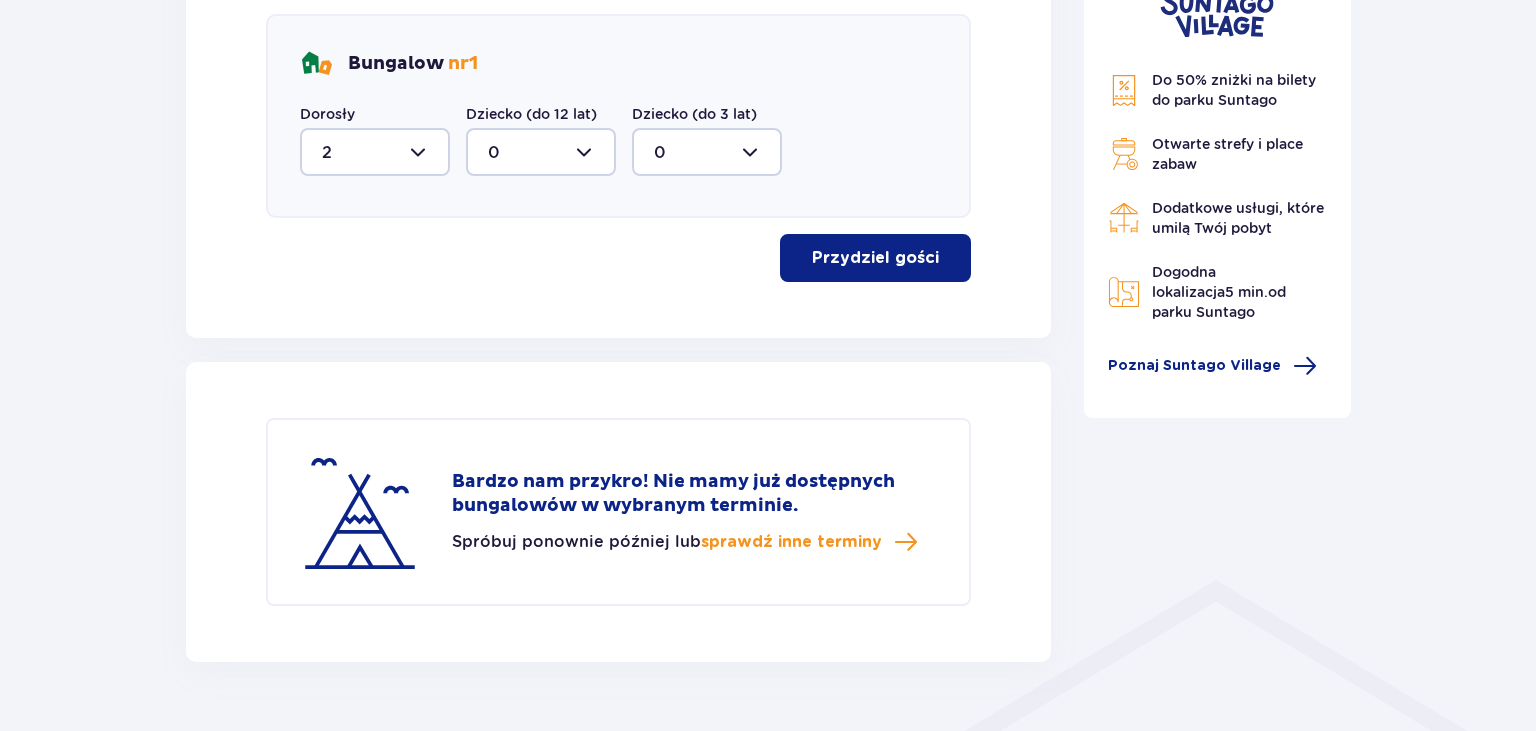 scroll, scrollTop: 1093, scrollLeft: 0, axis: vertical 